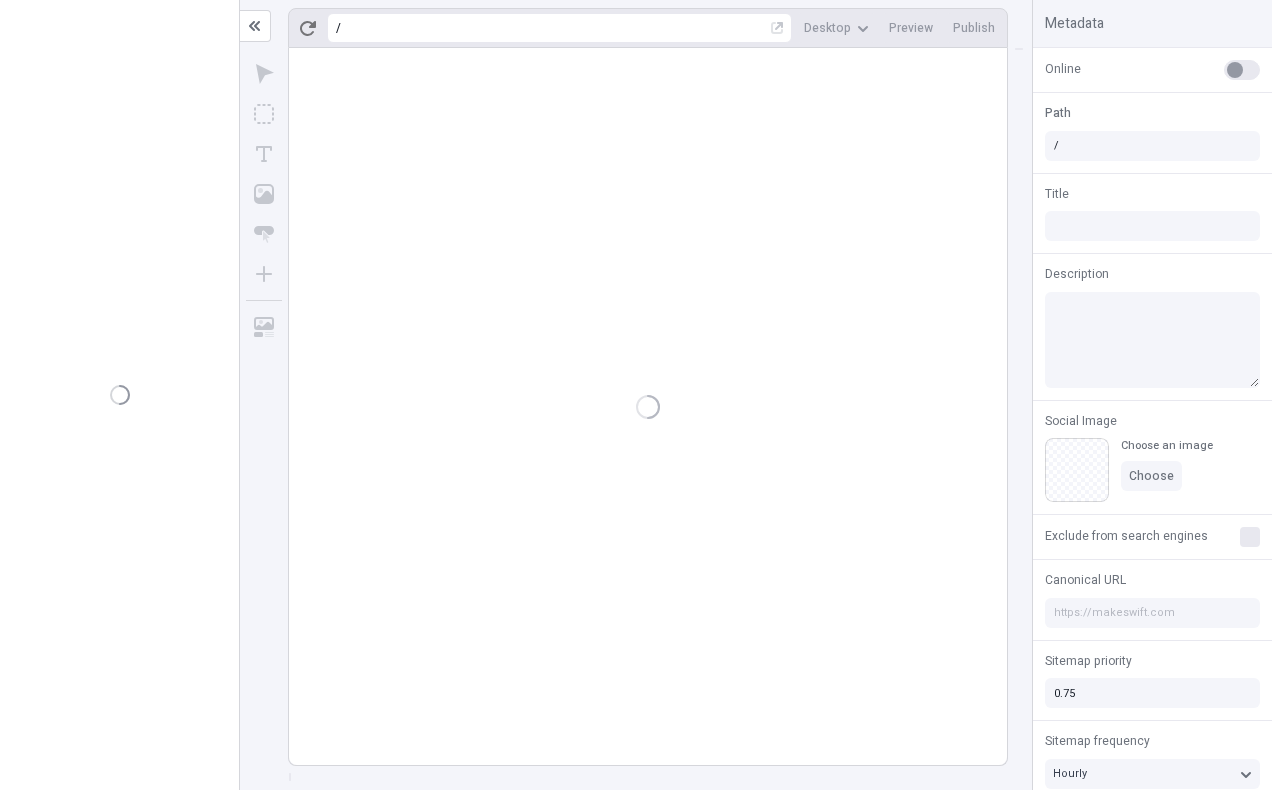 scroll, scrollTop: 0, scrollLeft: 0, axis: both 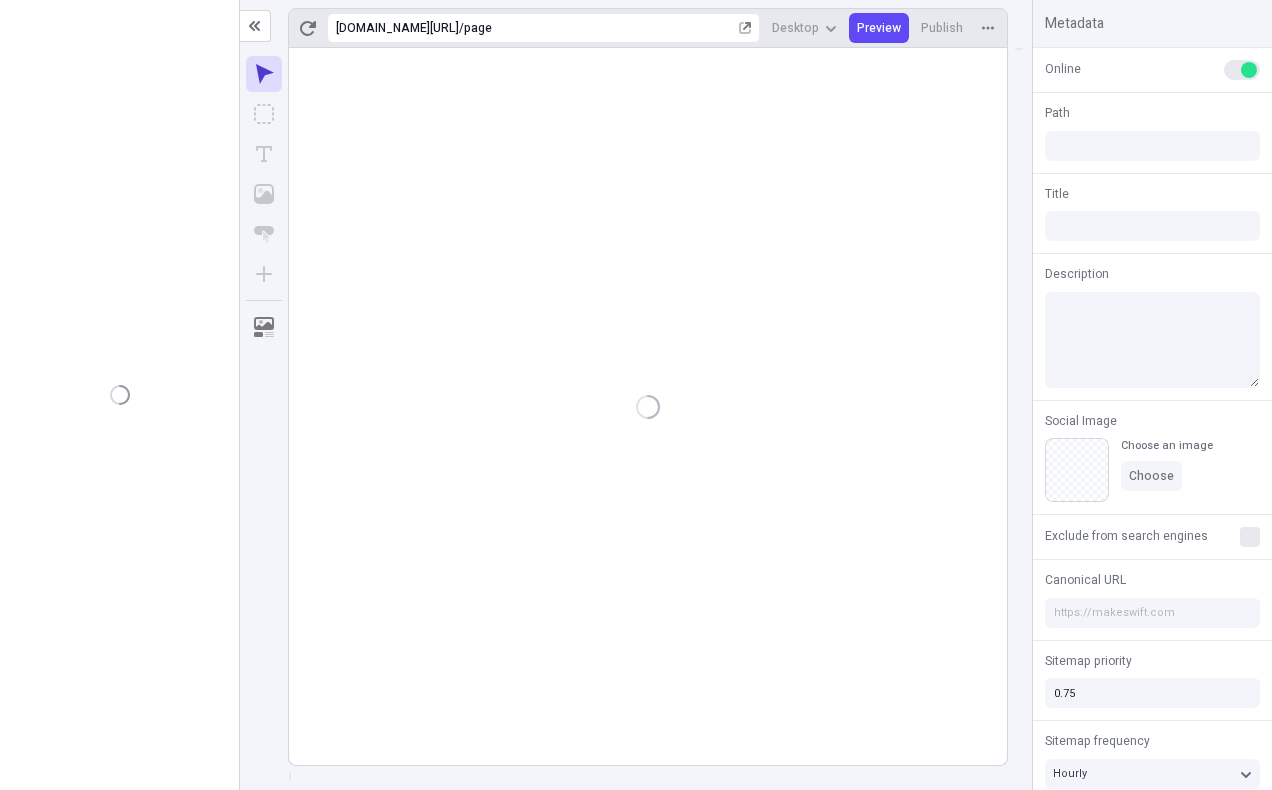 type on "/page" 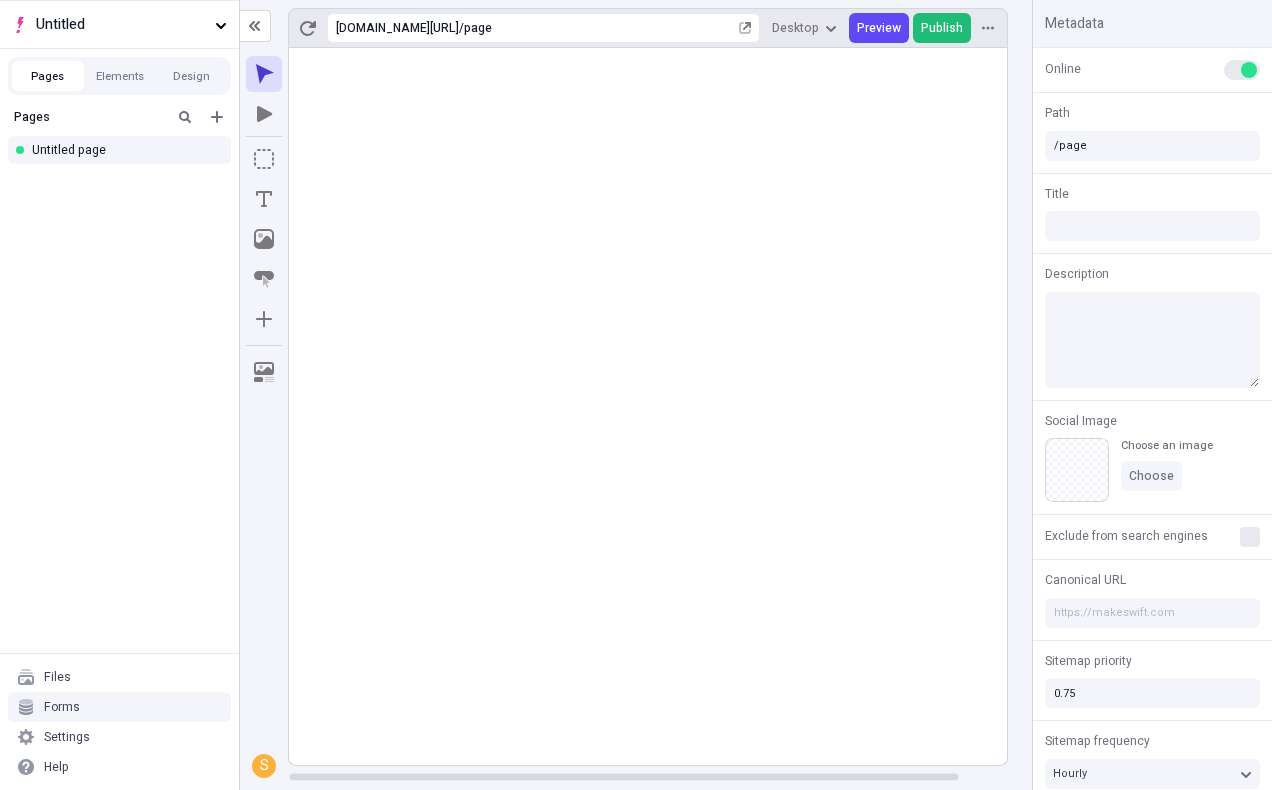 click on "Publish" at bounding box center [942, 28] 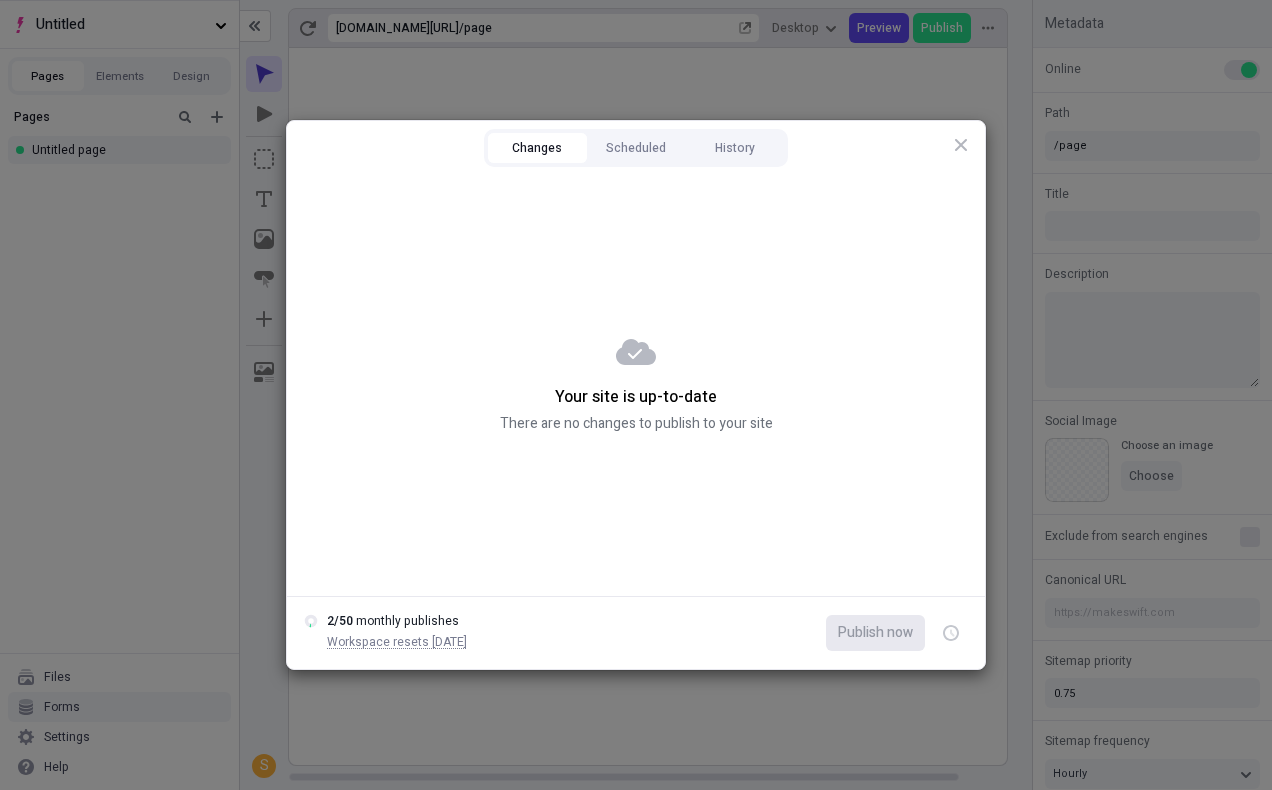 click on "Changes Scheduled History Your site is up-to-date There are no changes to publish to your site 2  /  50   monthly publishes Workspace resets [DATE] Publish now Close" at bounding box center (636, 395) 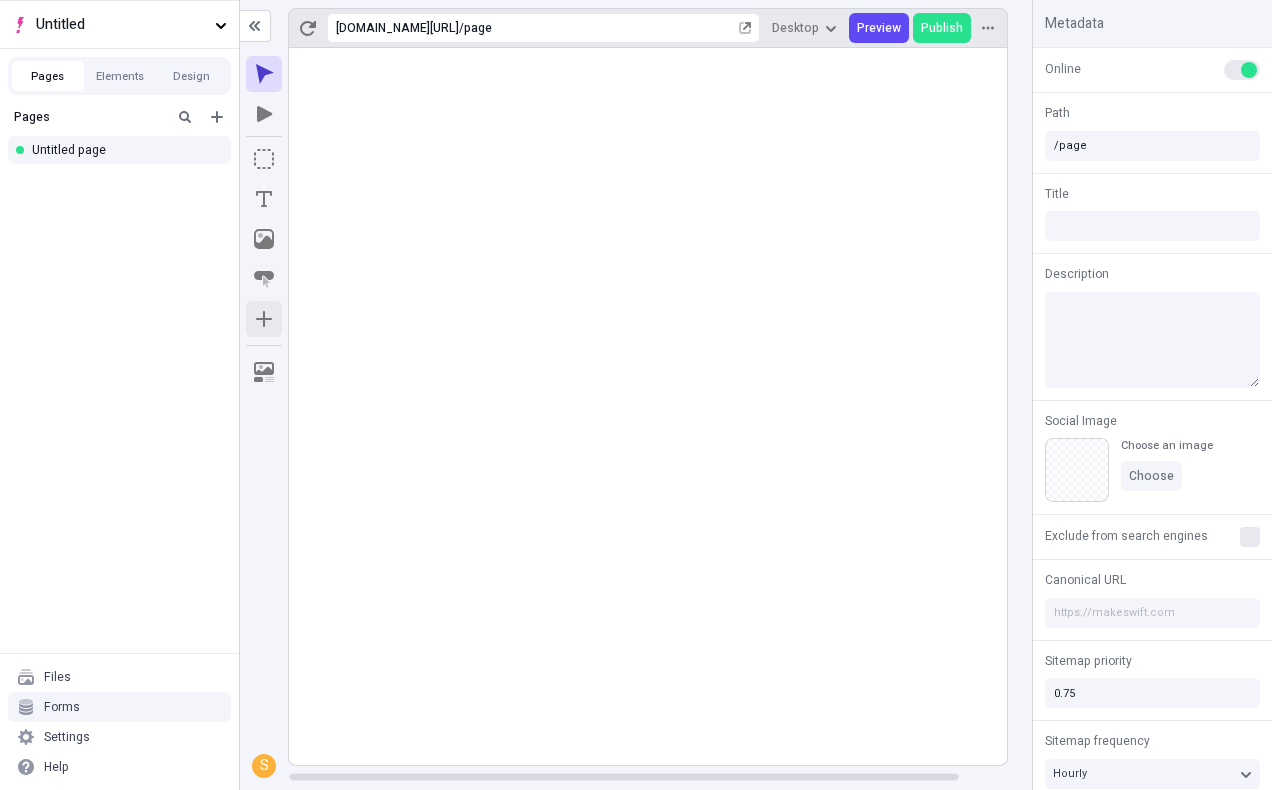 click at bounding box center [264, 319] 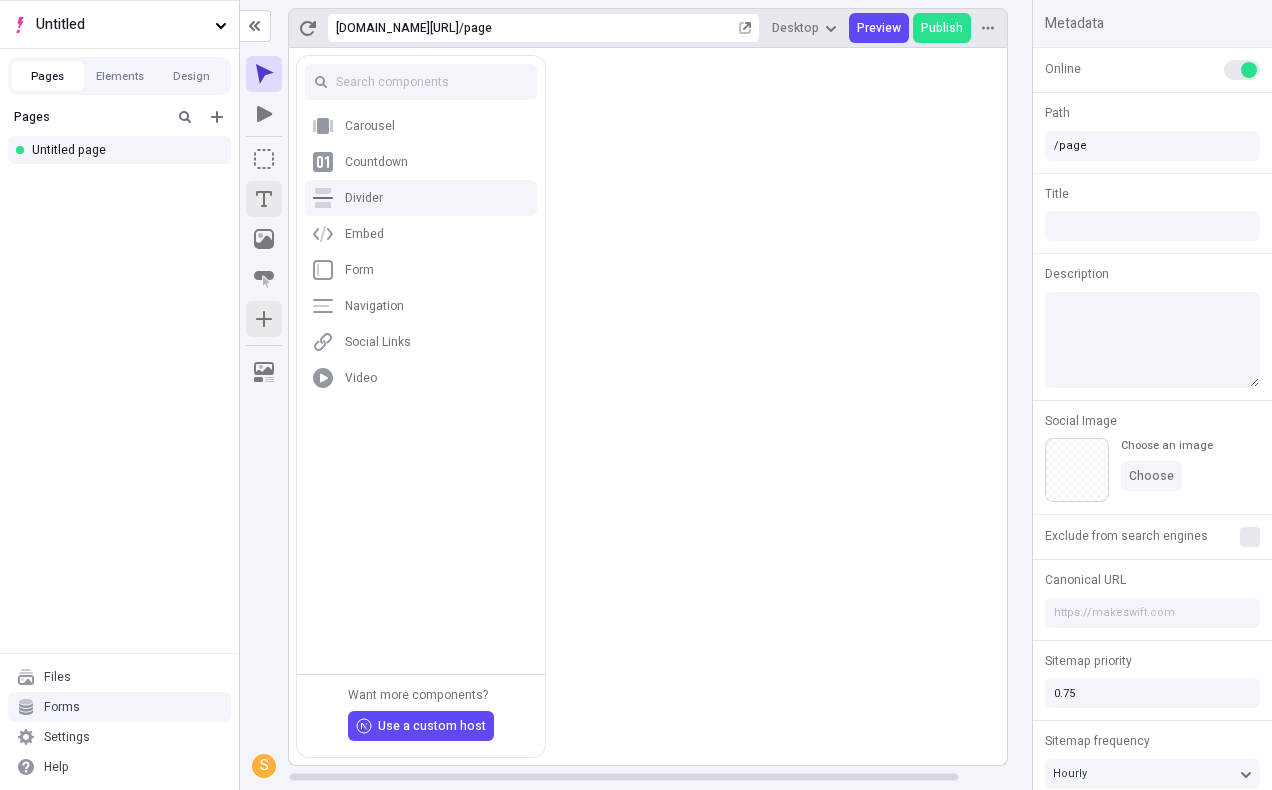 click 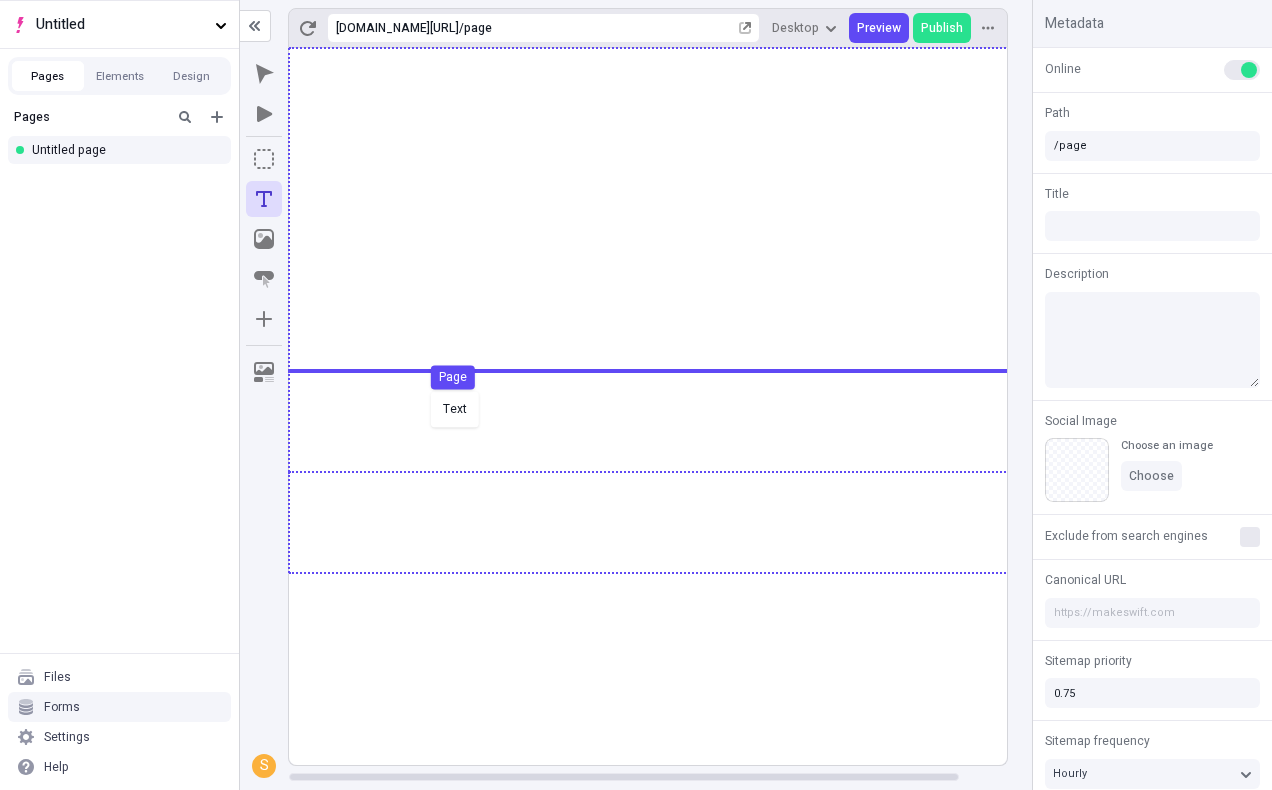 click on "Text Page" at bounding box center [636, 395] 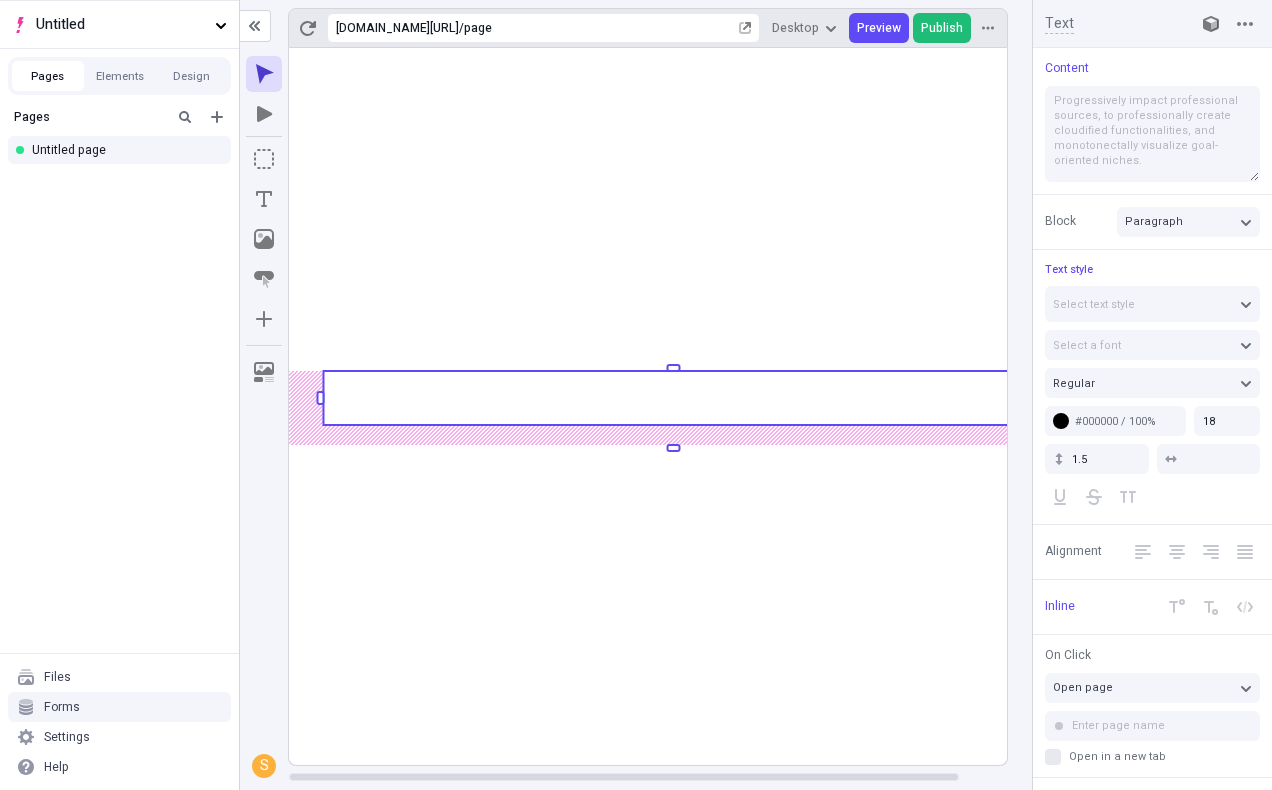click on "Publish" at bounding box center [942, 28] 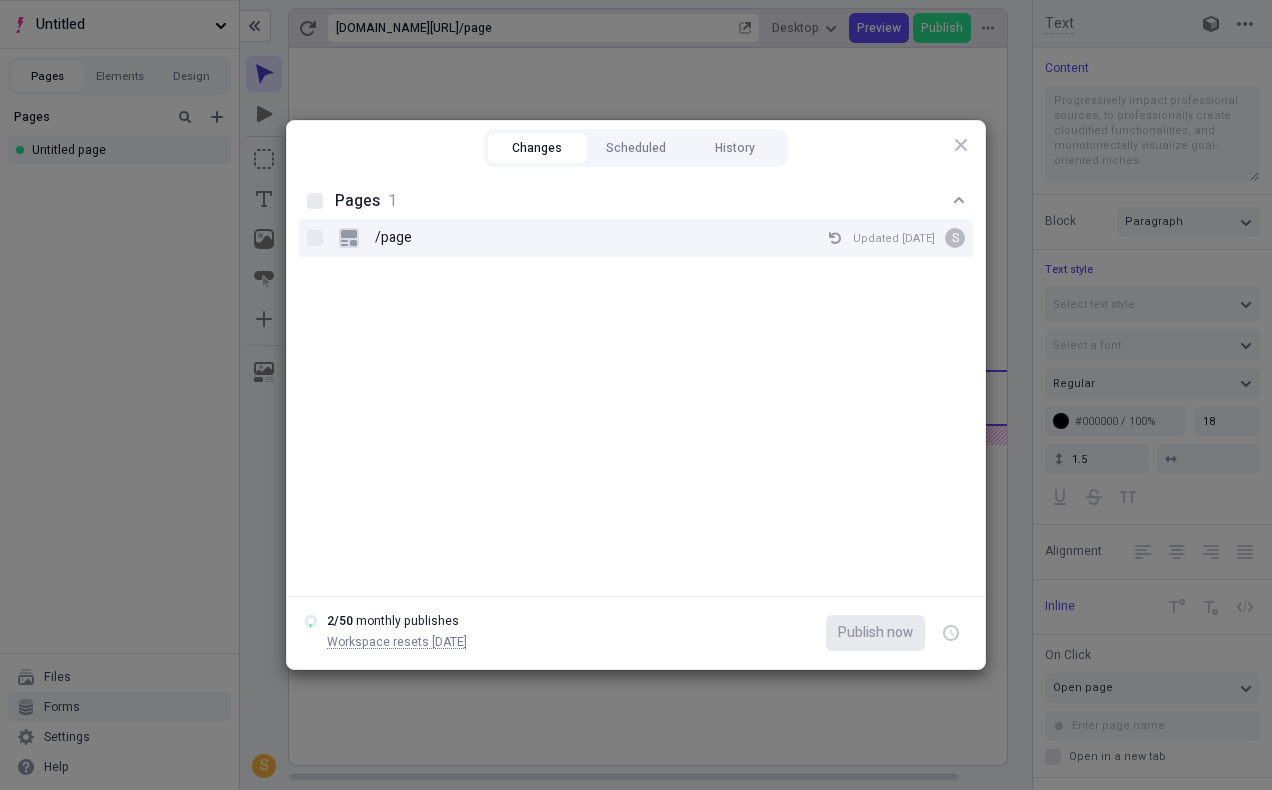 click on "/page Updated   [DATE] S" at bounding box center (652, 238) 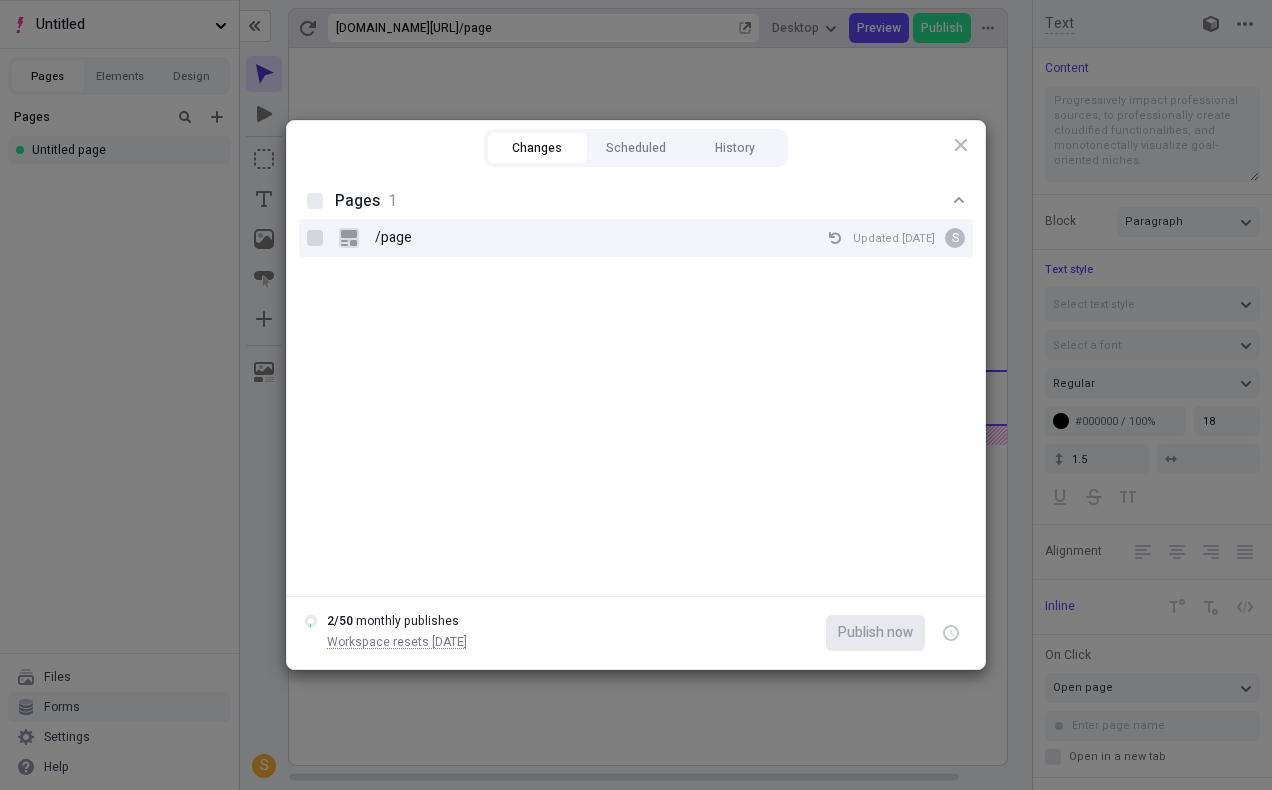 checkbox on "true" 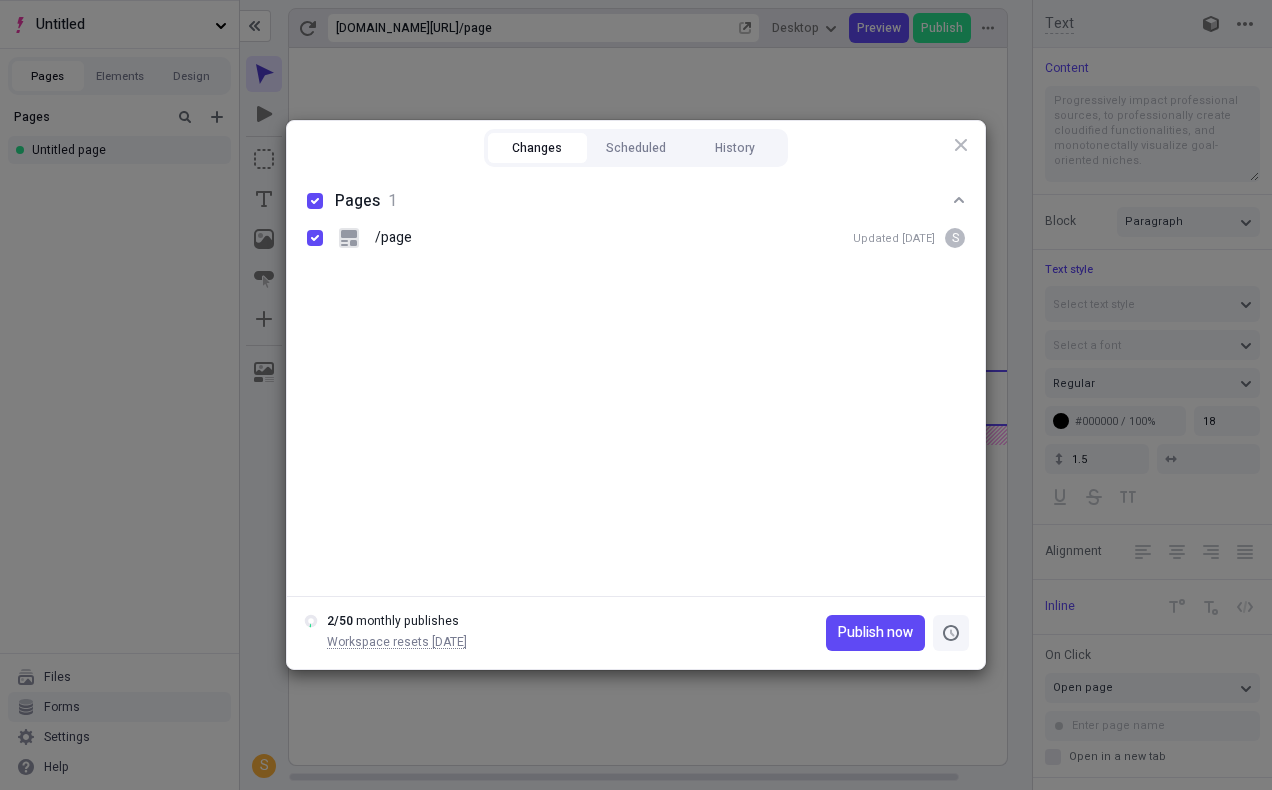 click at bounding box center [951, 633] 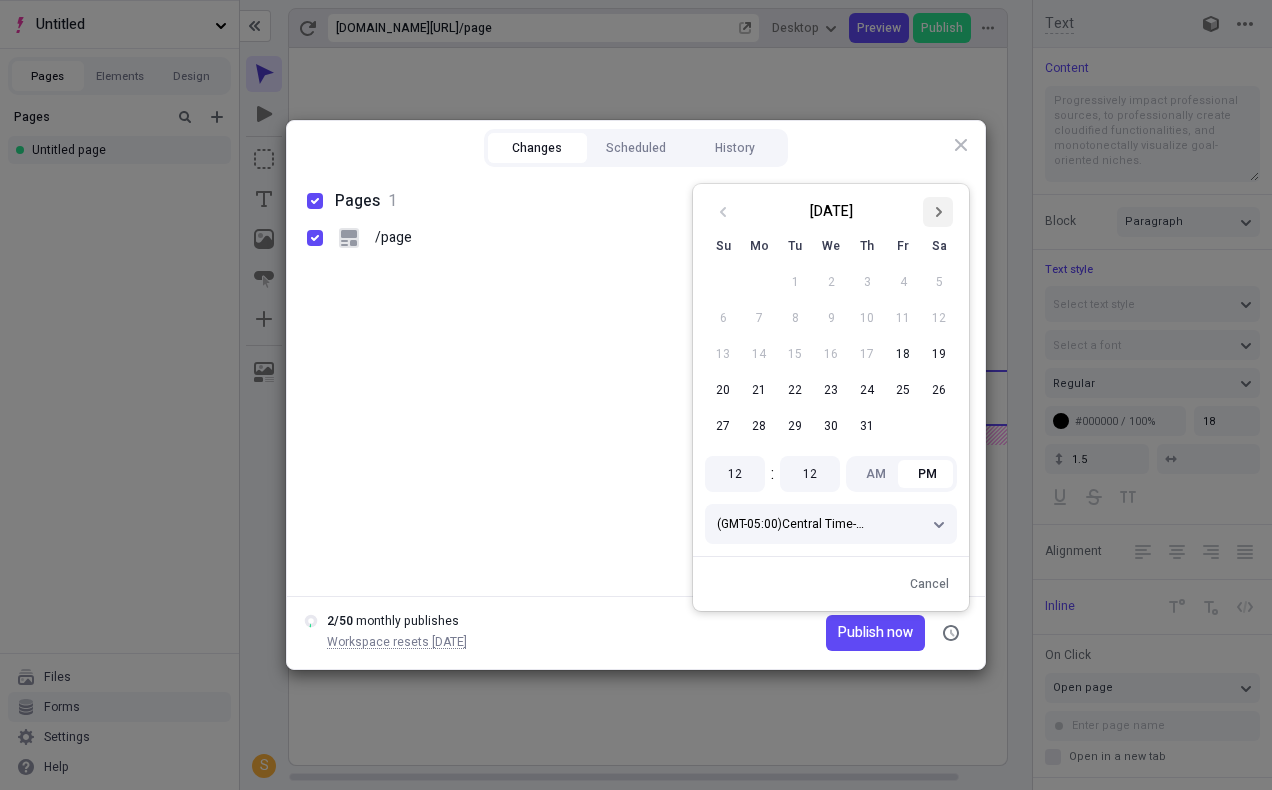 click at bounding box center [938, 212] 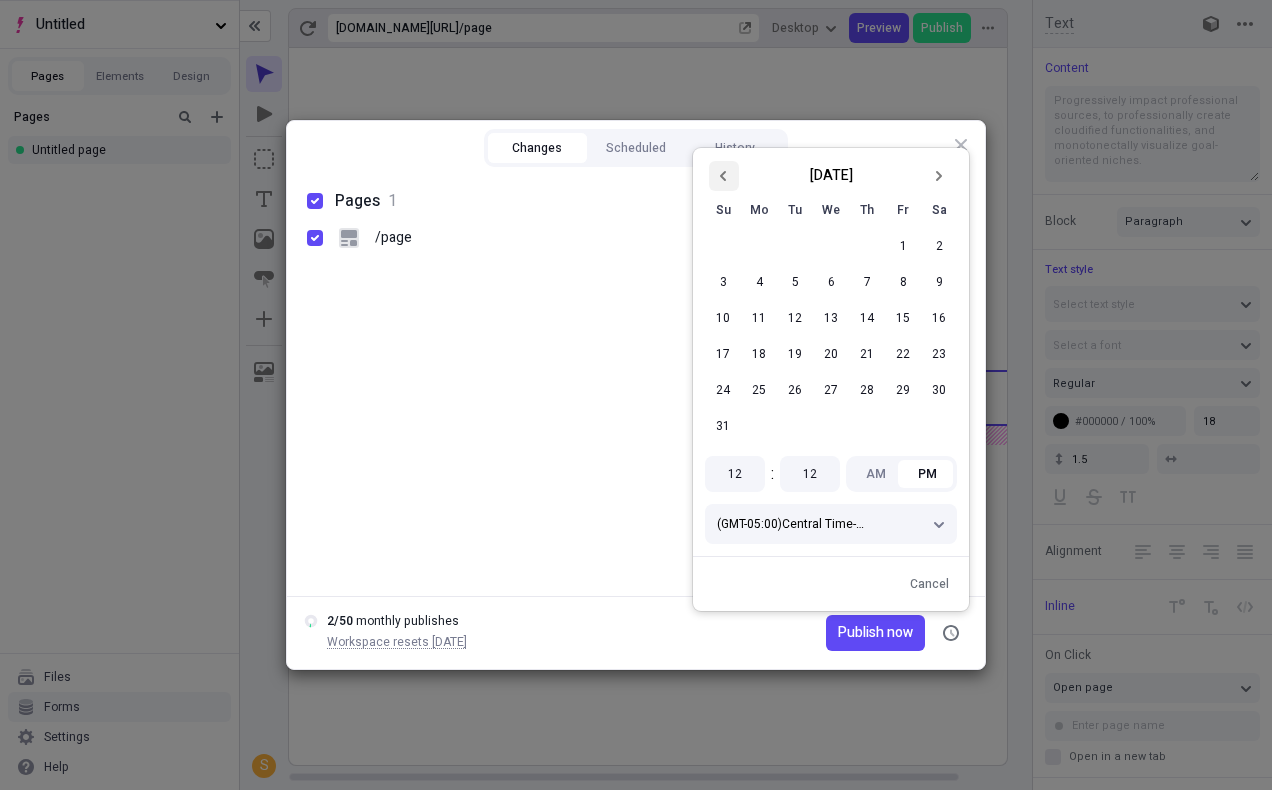 click at bounding box center [724, 176] 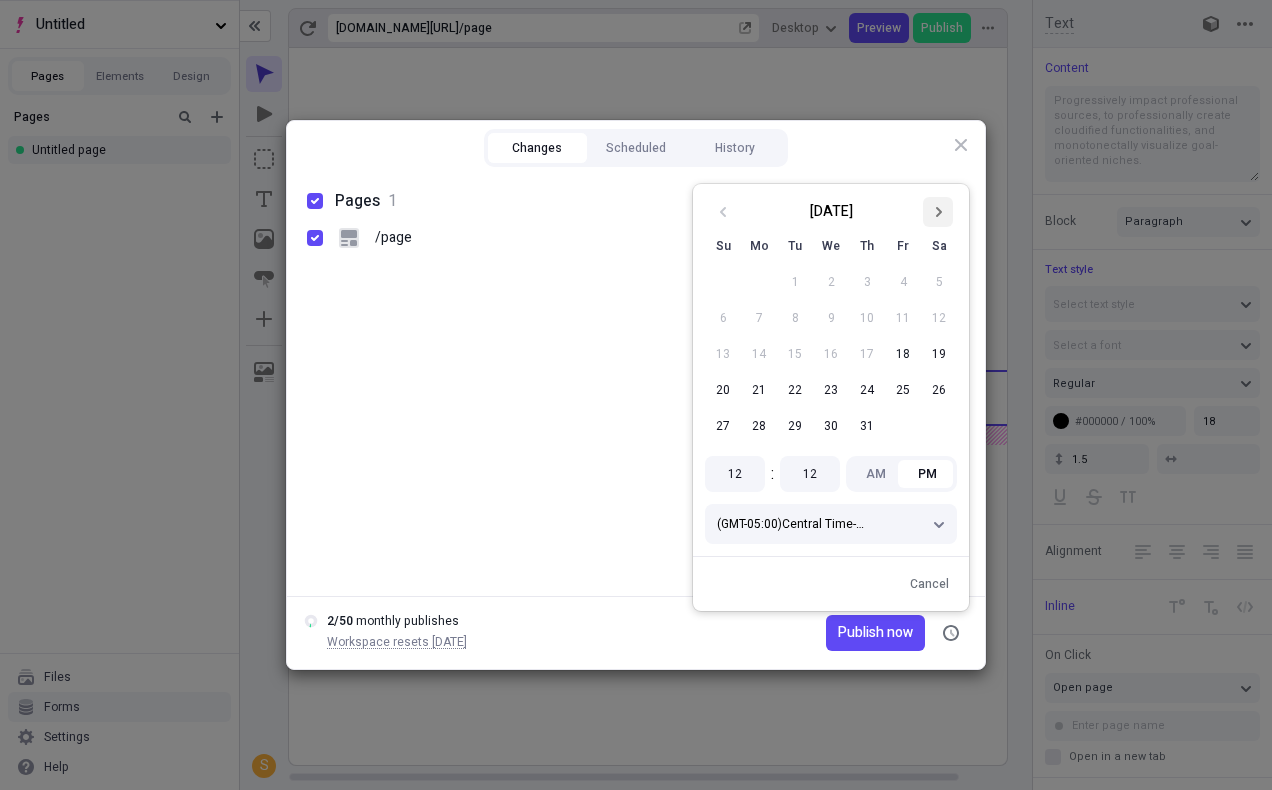 click 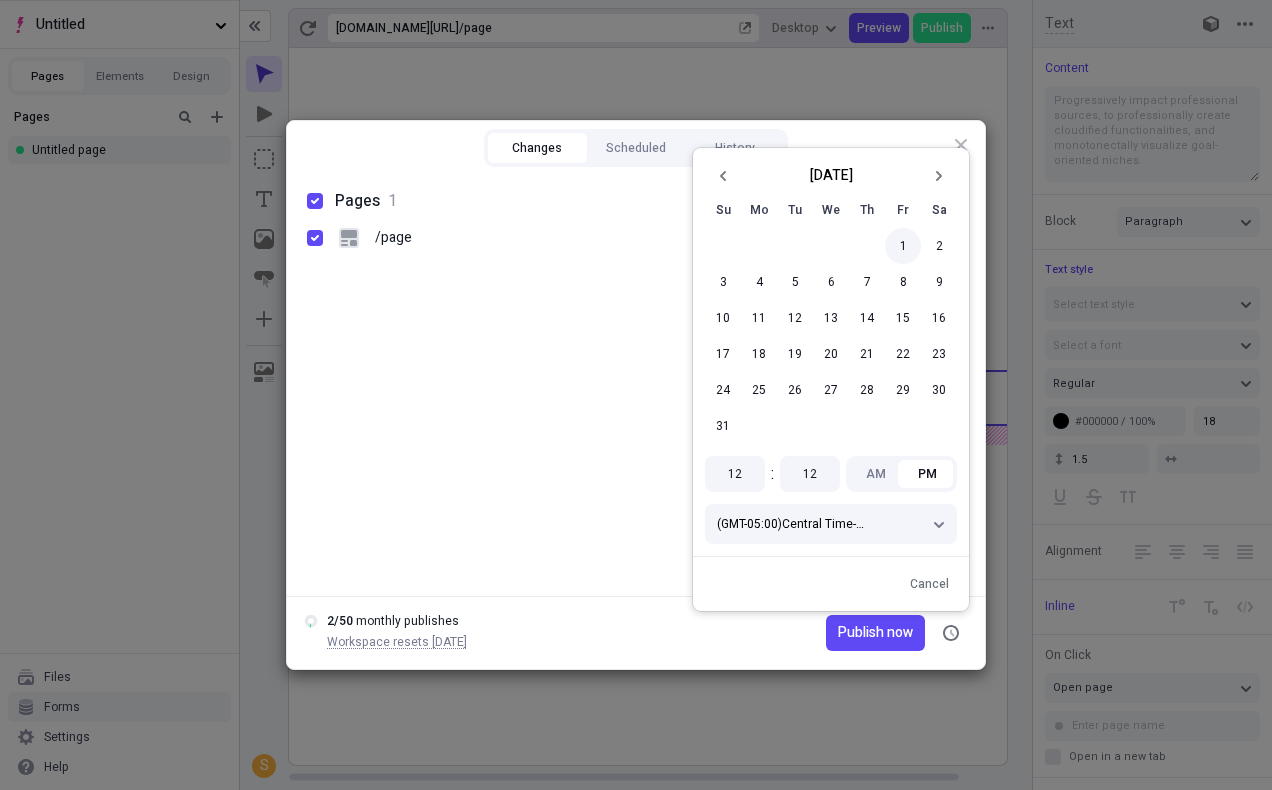 click on "1" at bounding box center (903, 246) 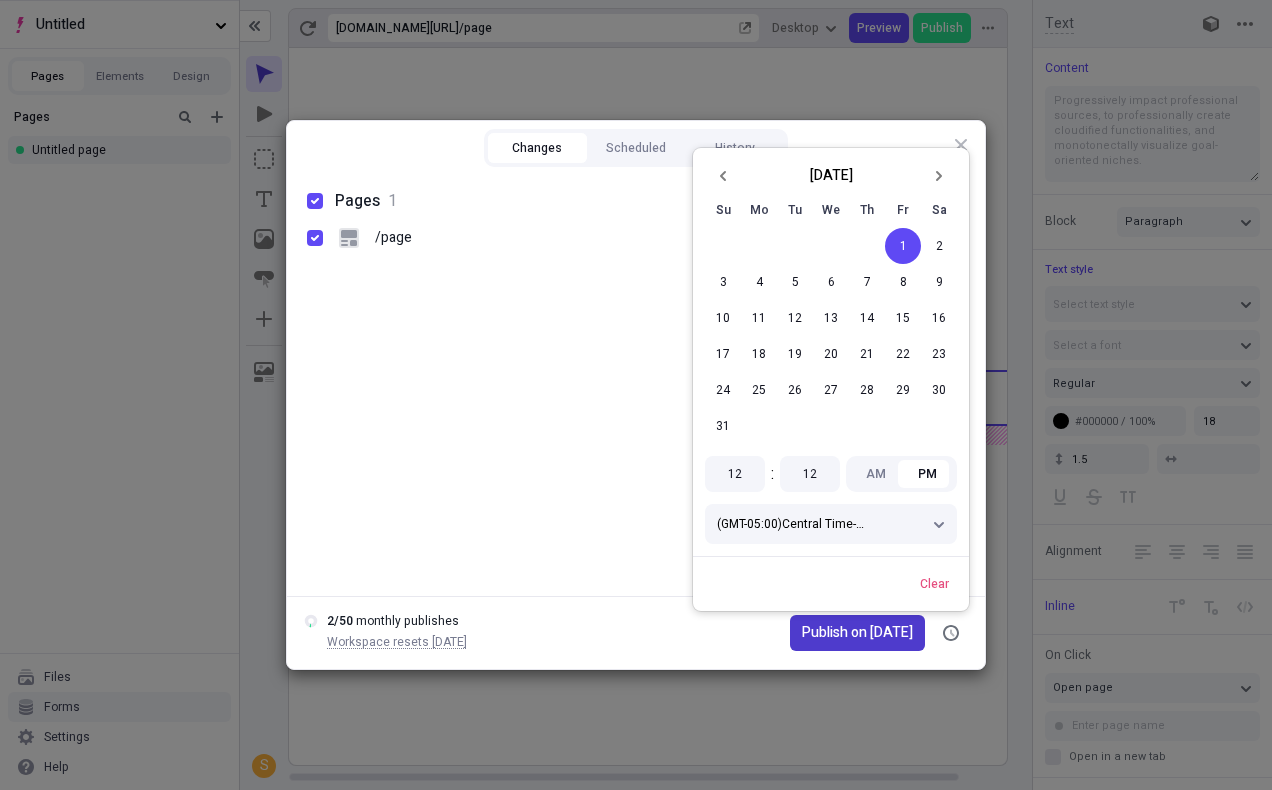click on "Publish on [DATE]" at bounding box center (857, 633) 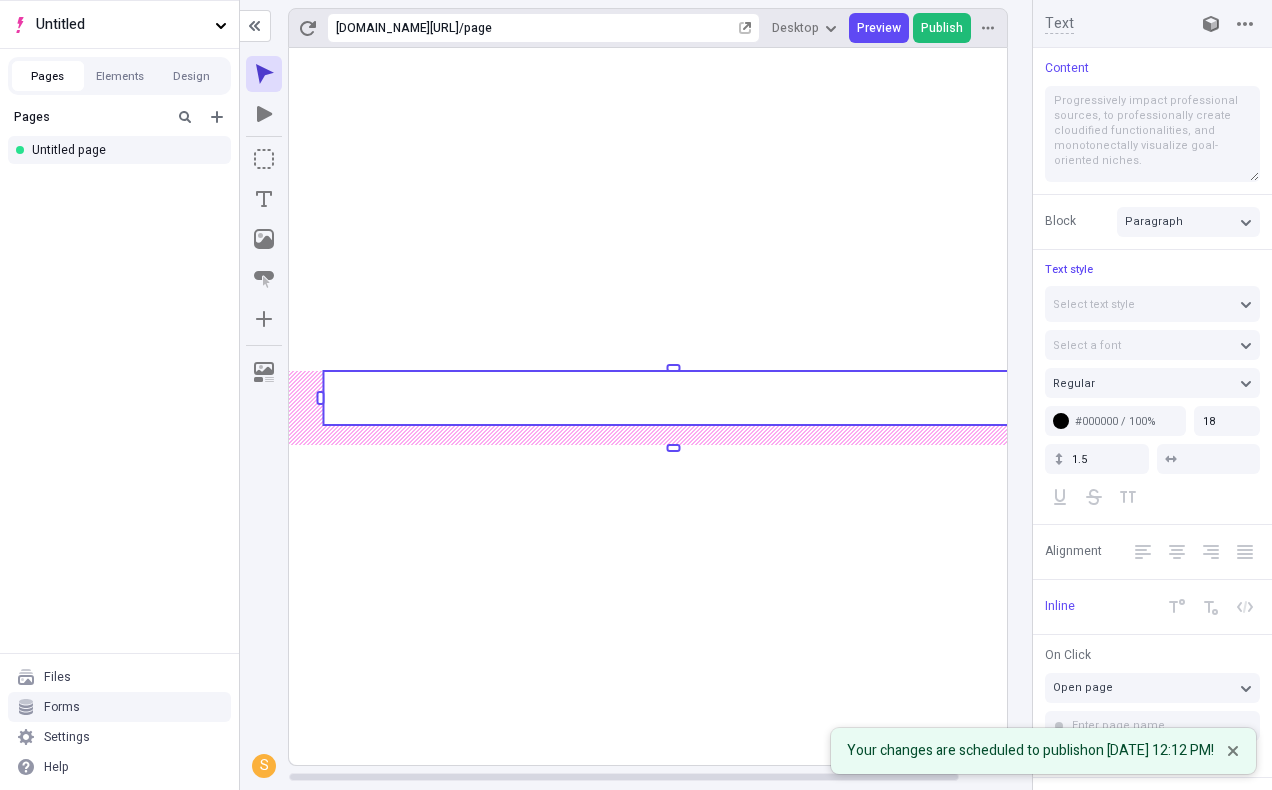 click on "Publish" at bounding box center [942, 28] 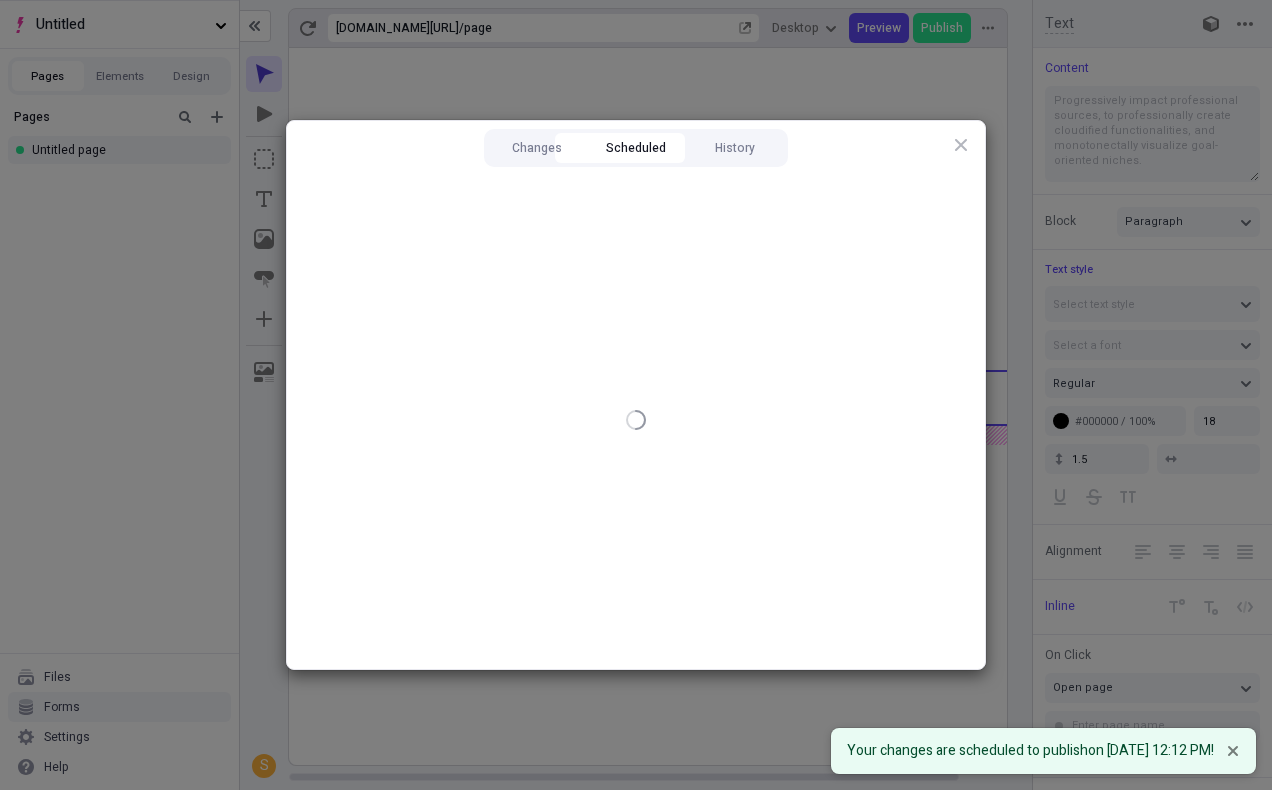 click on "Scheduled" at bounding box center (636, 148) 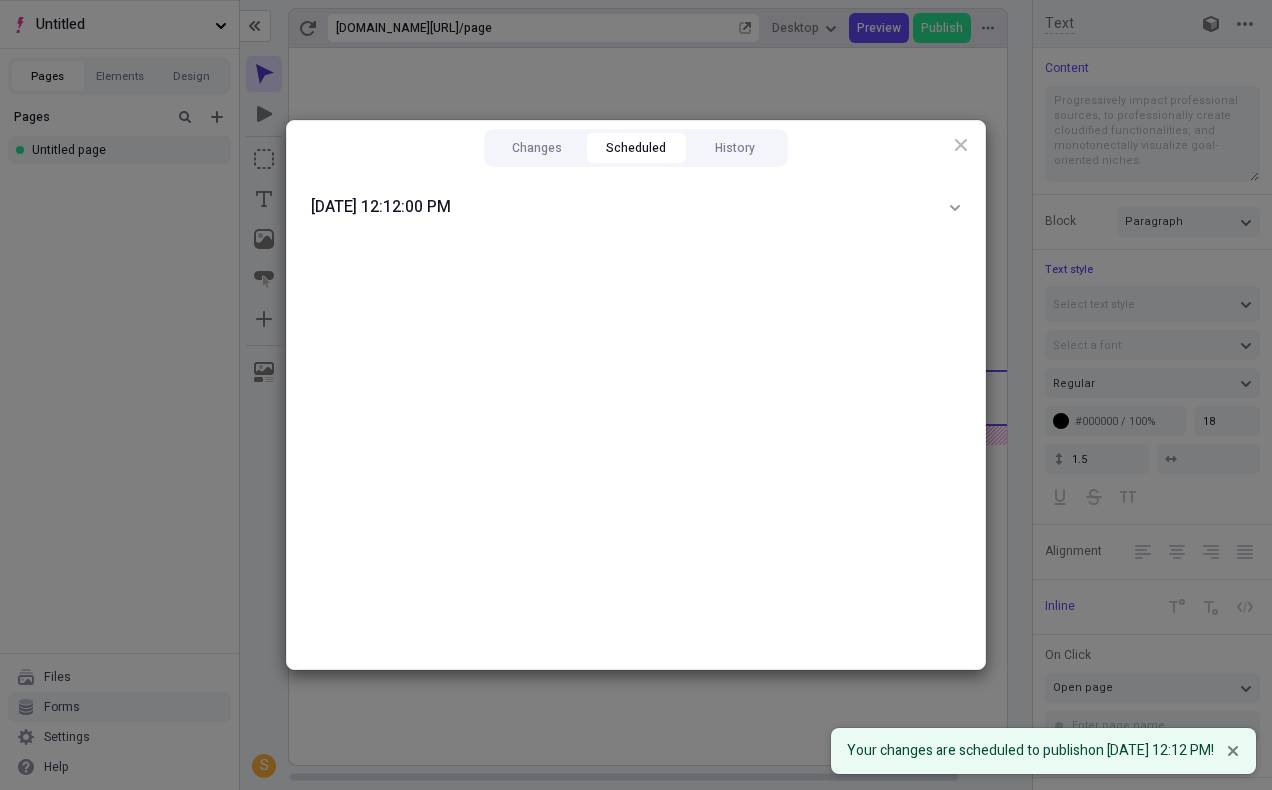click on "[DATE] 12:12:00 PM" at bounding box center (636, 420) 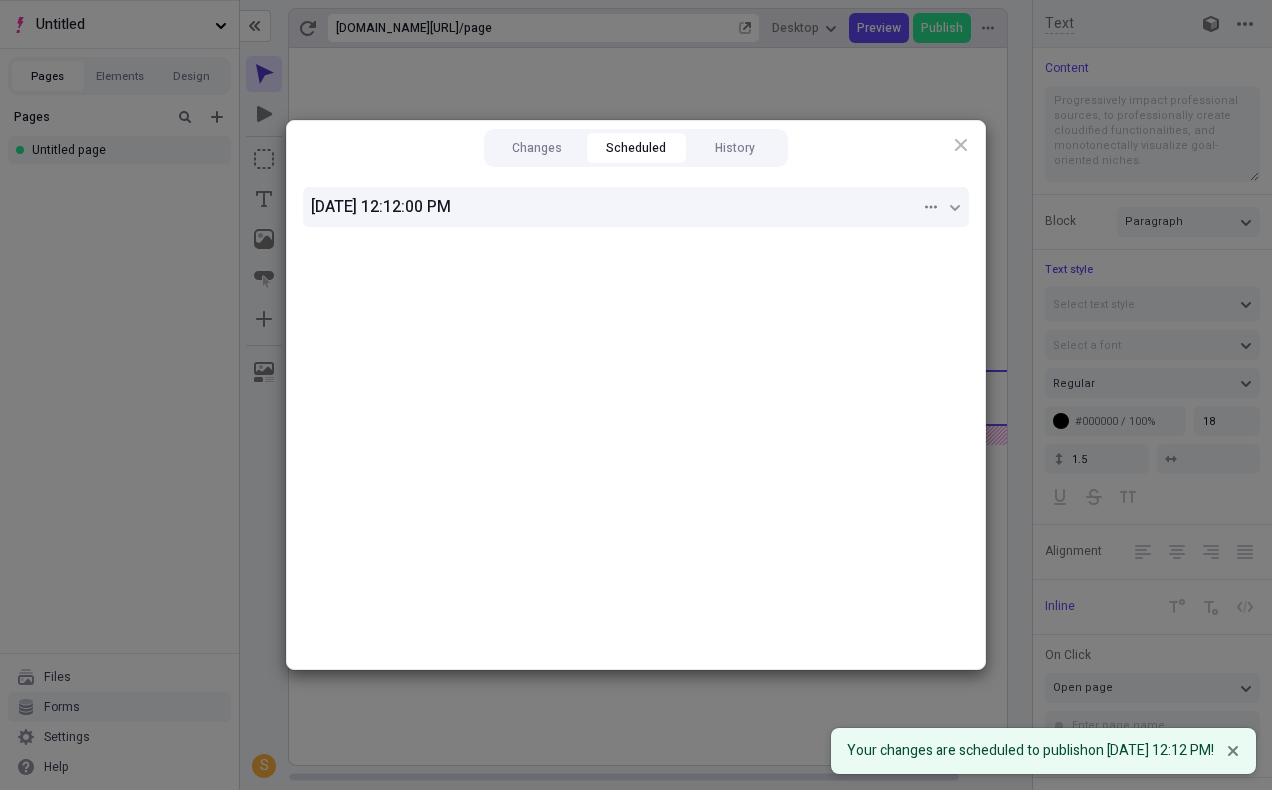 click on "[DATE] 12:12:00 PM" at bounding box center [616, 207] 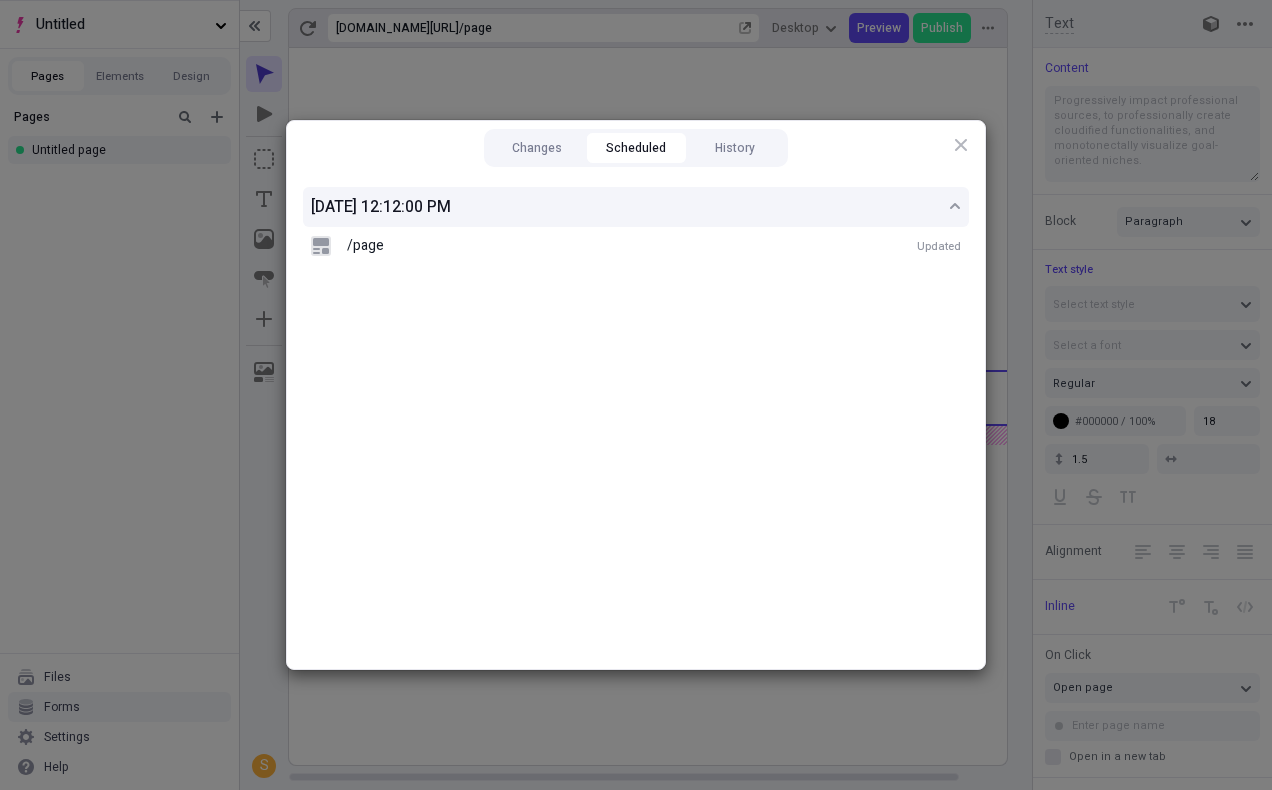 click on "/page Updated" at bounding box center (636, 246) 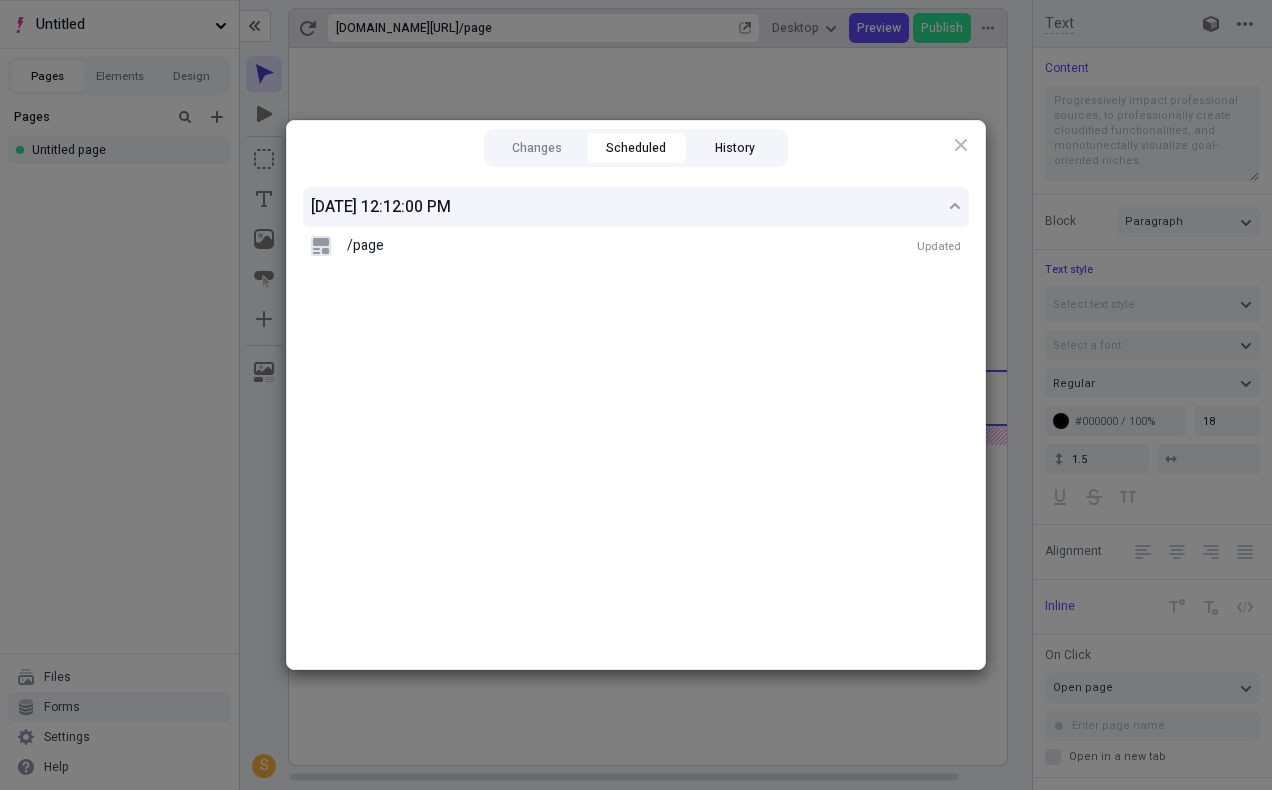 click on "History" at bounding box center (734, 148) 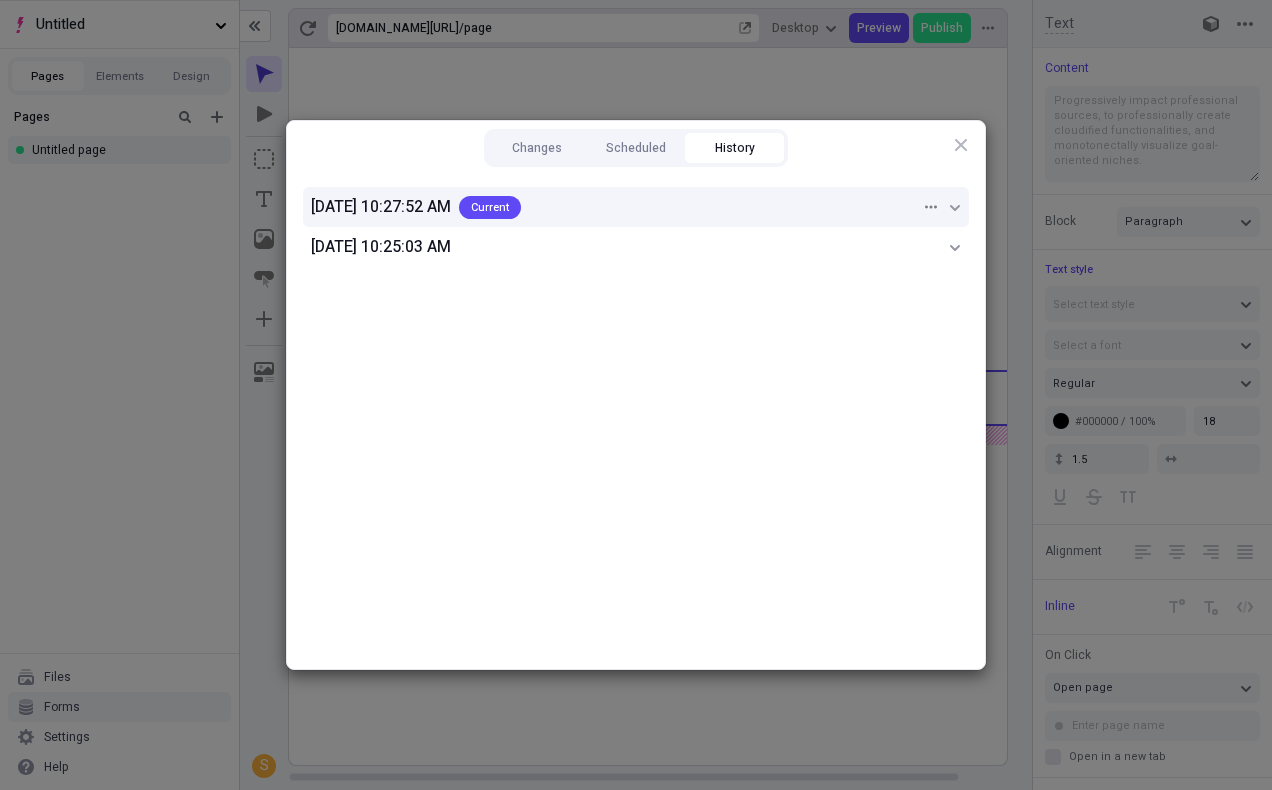 click on "[DATE] 10:27:52 AM Current" at bounding box center [616, 207] 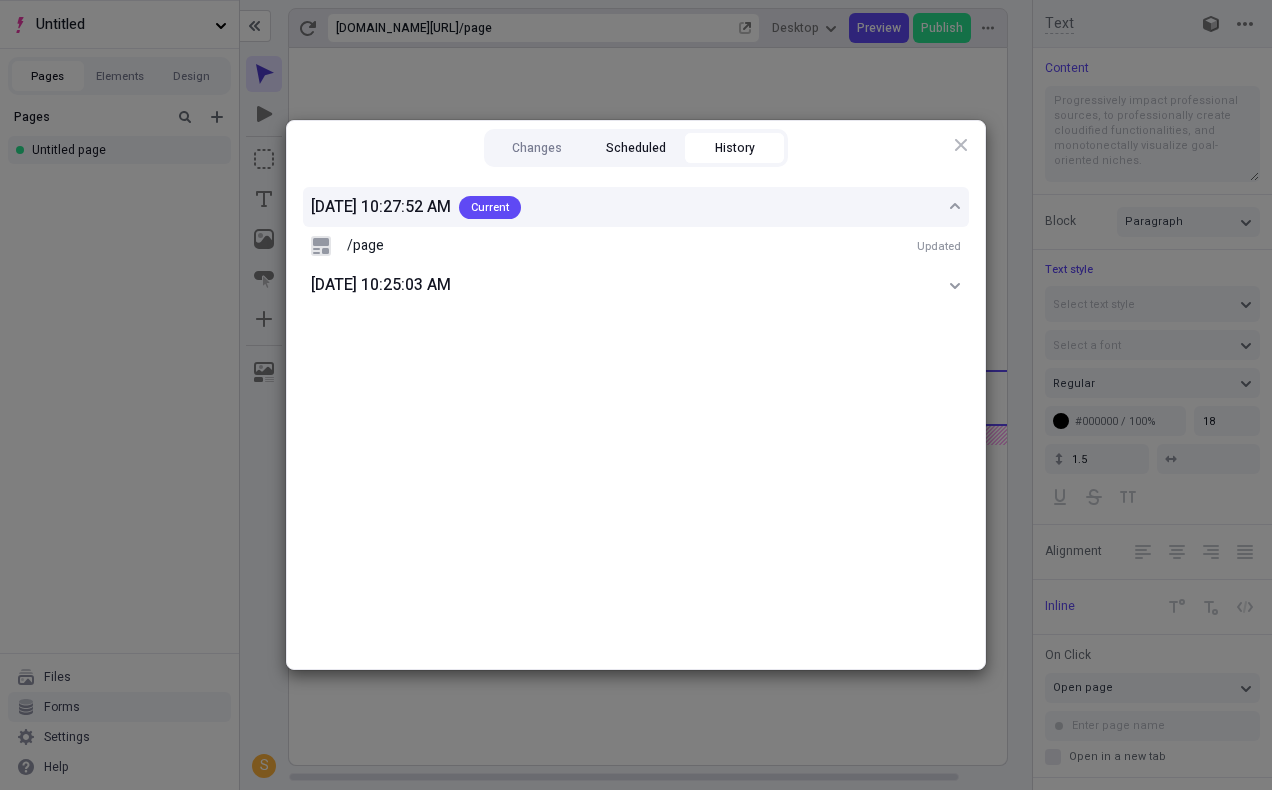 click on "Scheduled" at bounding box center [636, 148] 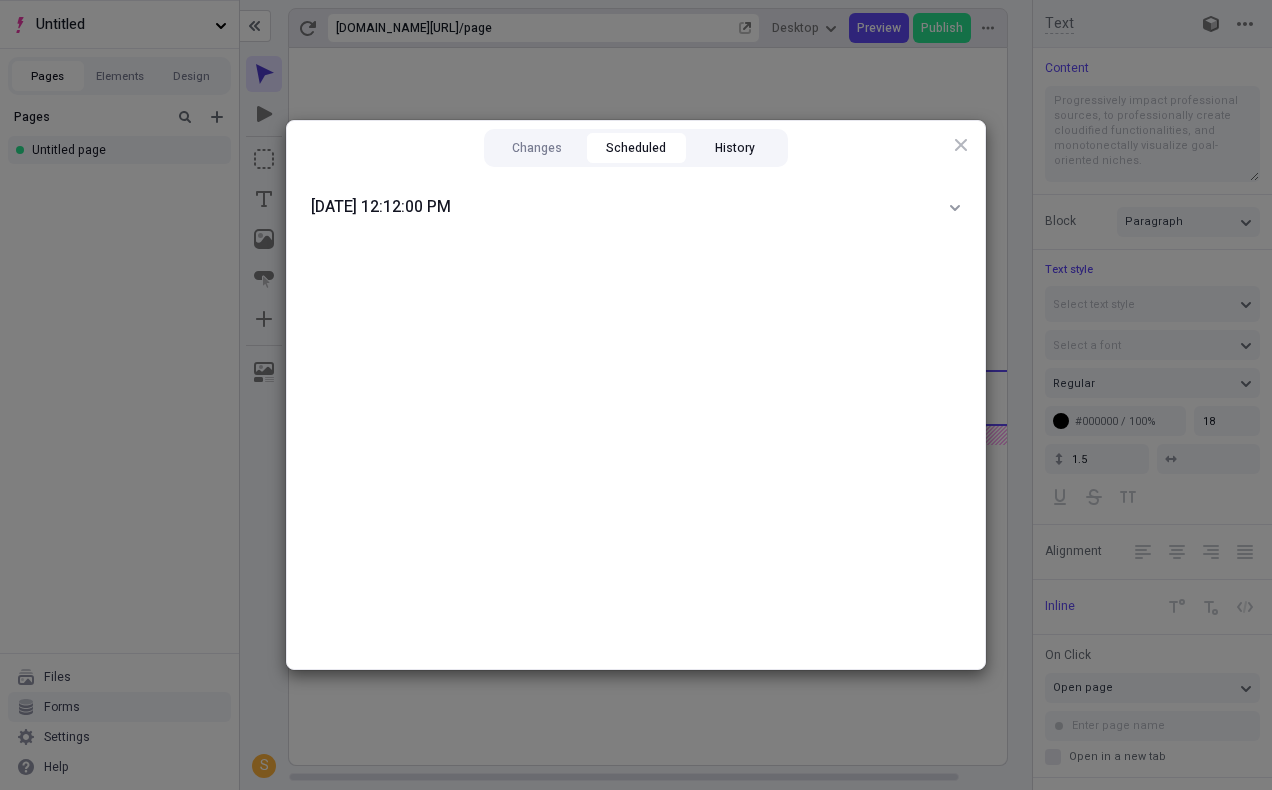 click on "History" at bounding box center (734, 148) 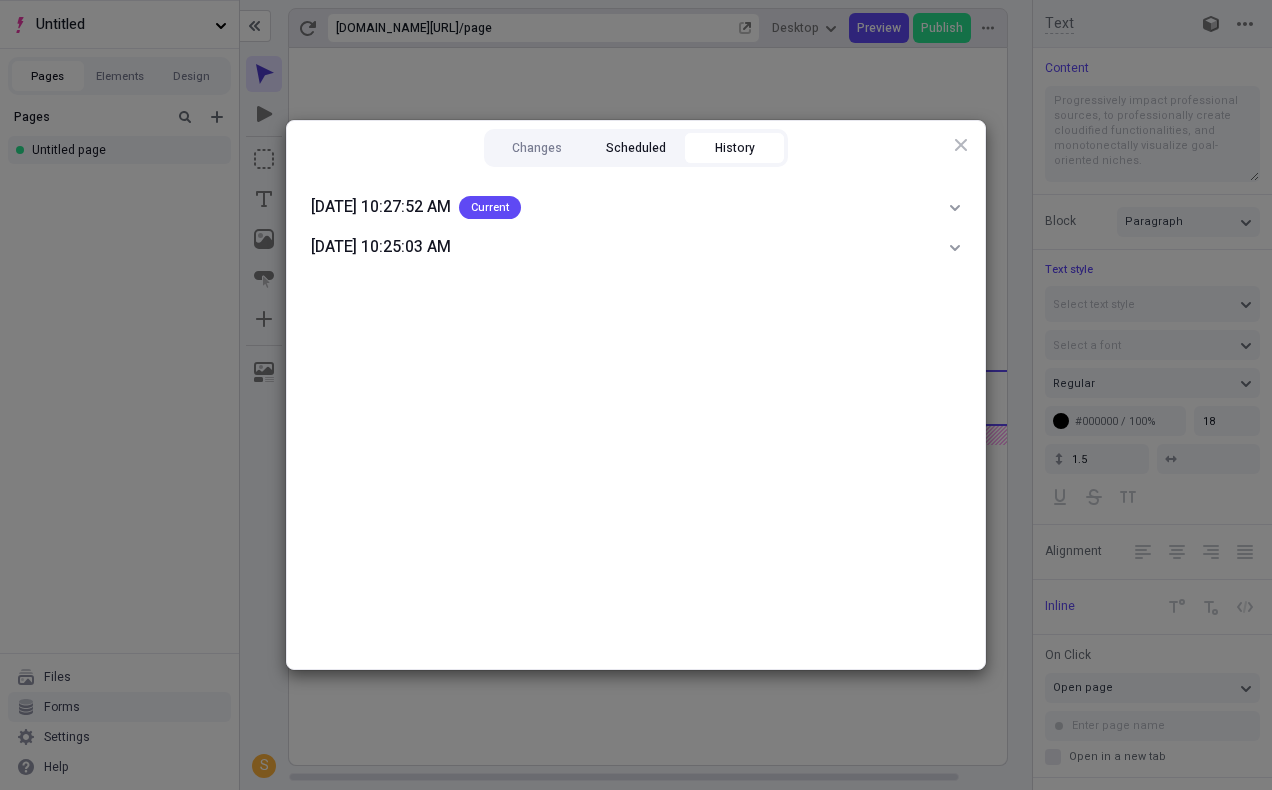 click on "Scheduled" at bounding box center (636, 148) 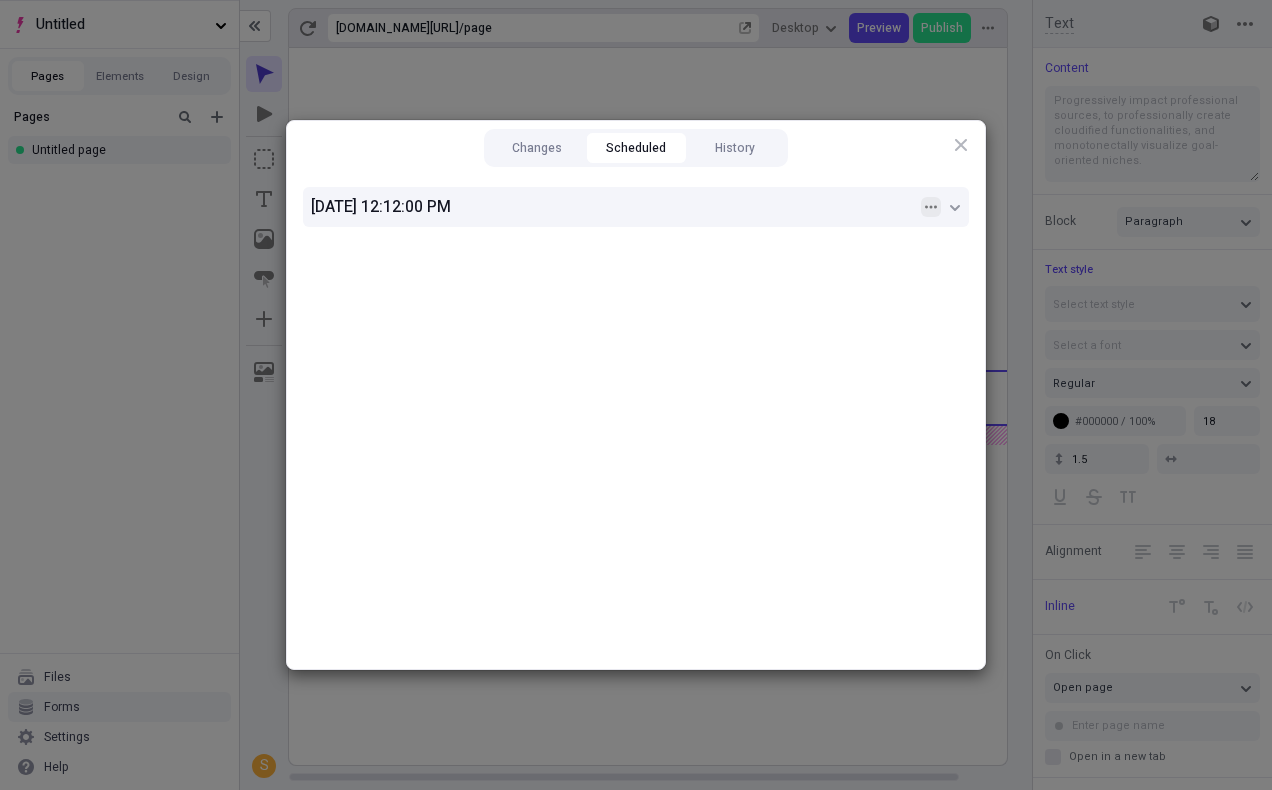click 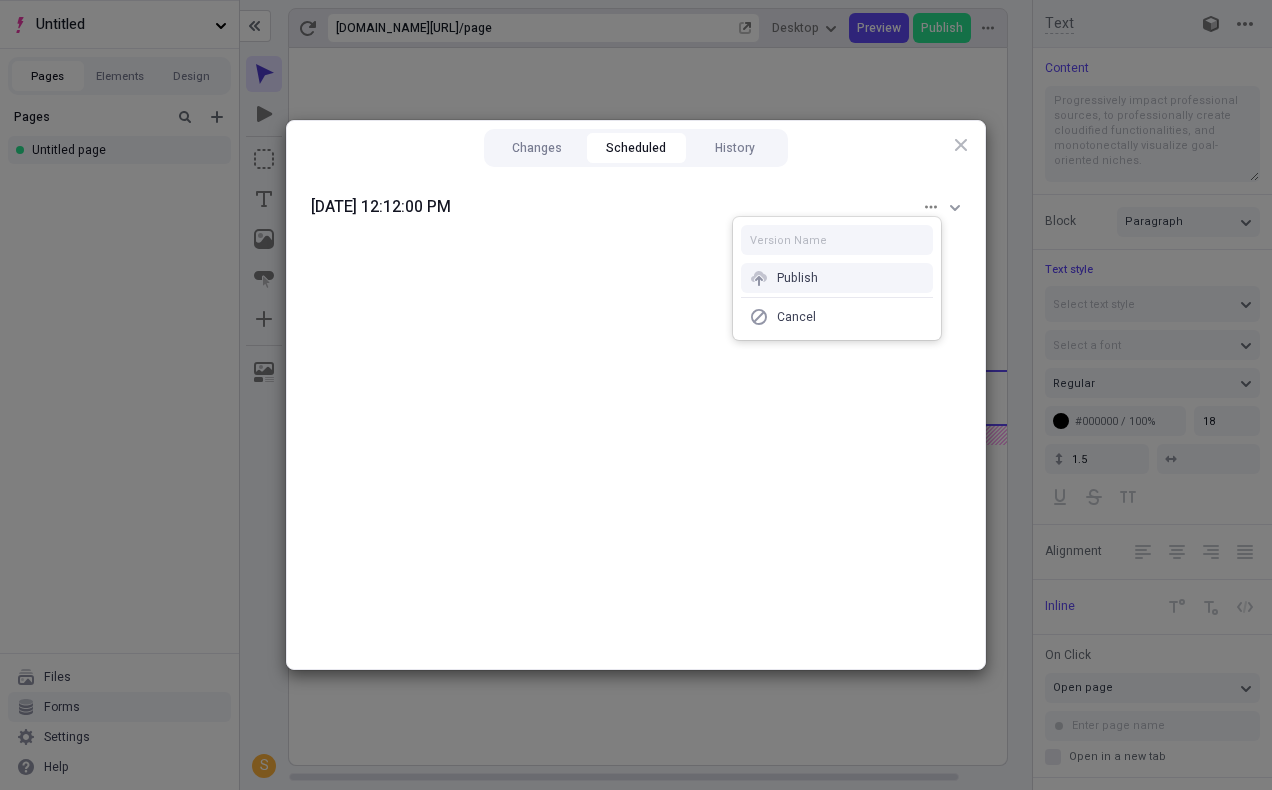 click on "Publish" at bounding box center (837, 278) 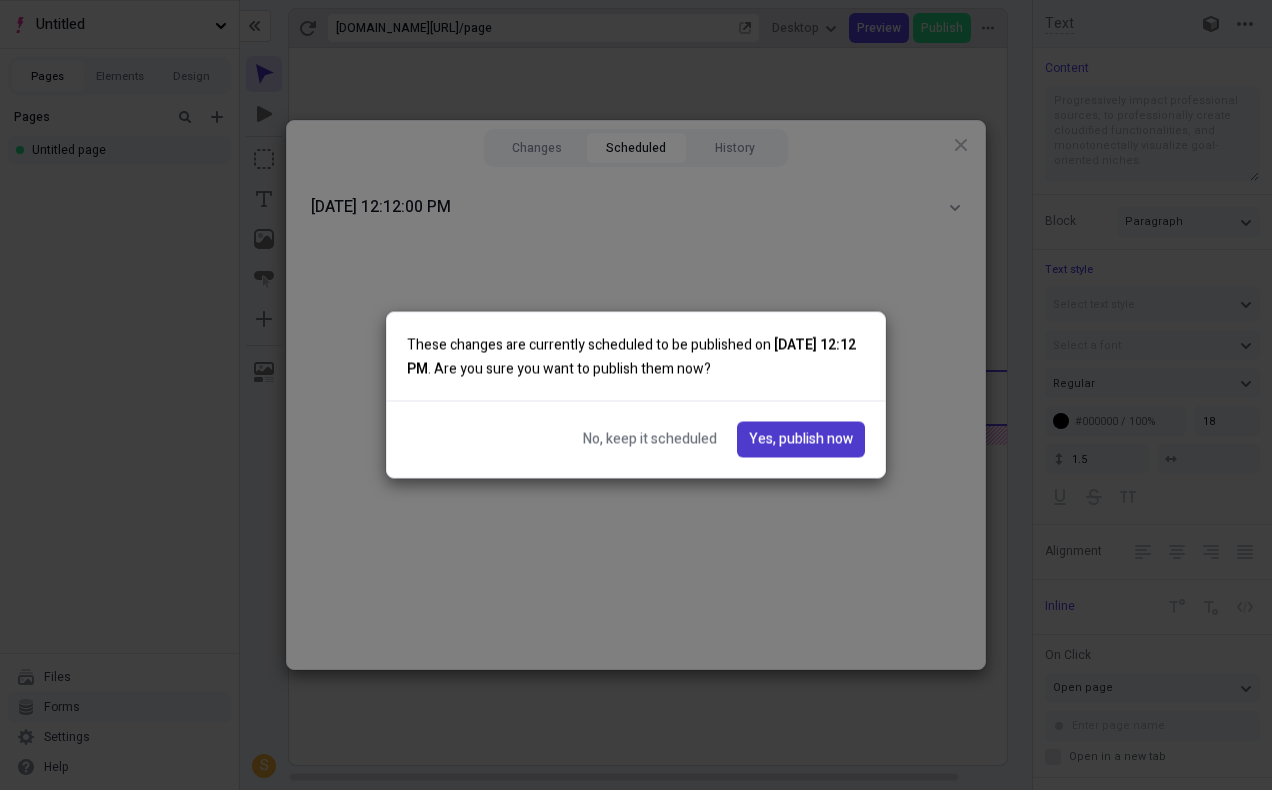 click on "Yes, publish now" at bounding box center [801, 440] 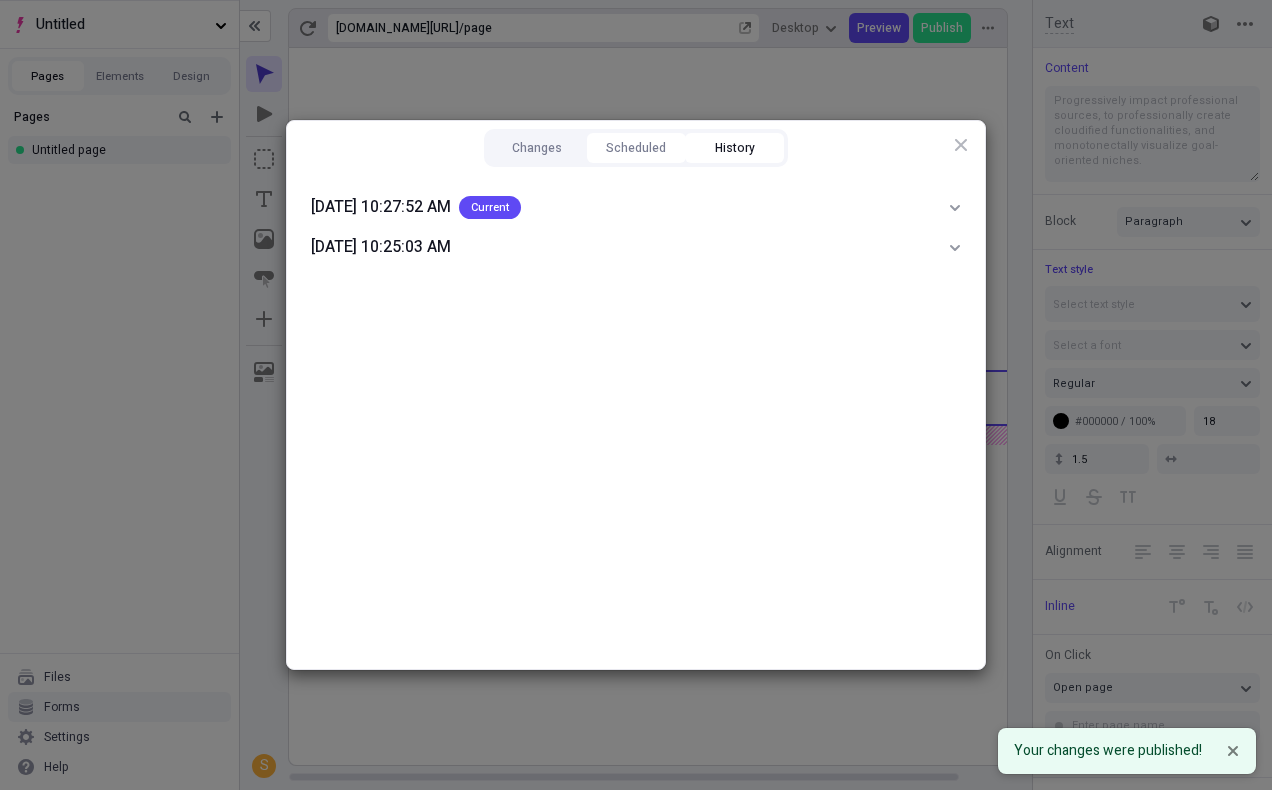 click on "History" at bounding box center (734, 148) 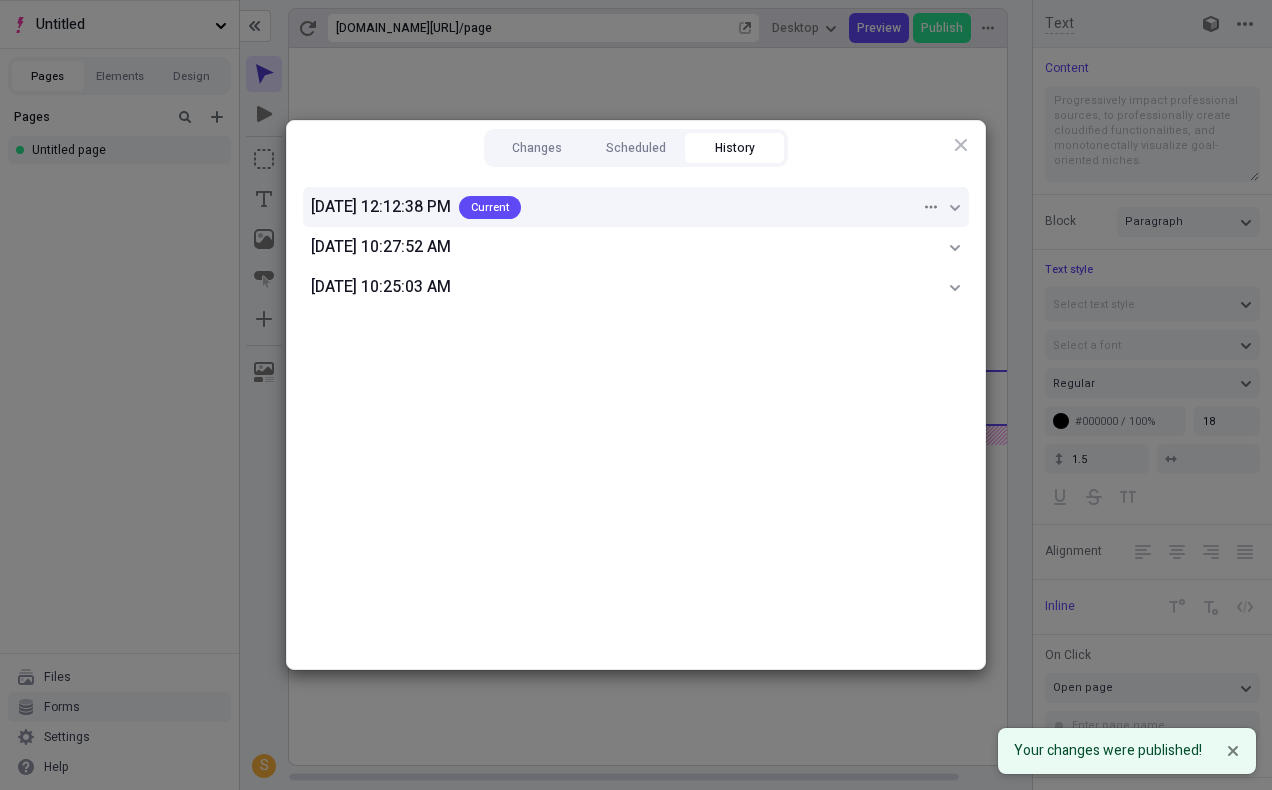 click on "[DATE] 12:12:38 PM Current" at bounding box center (616, 207) 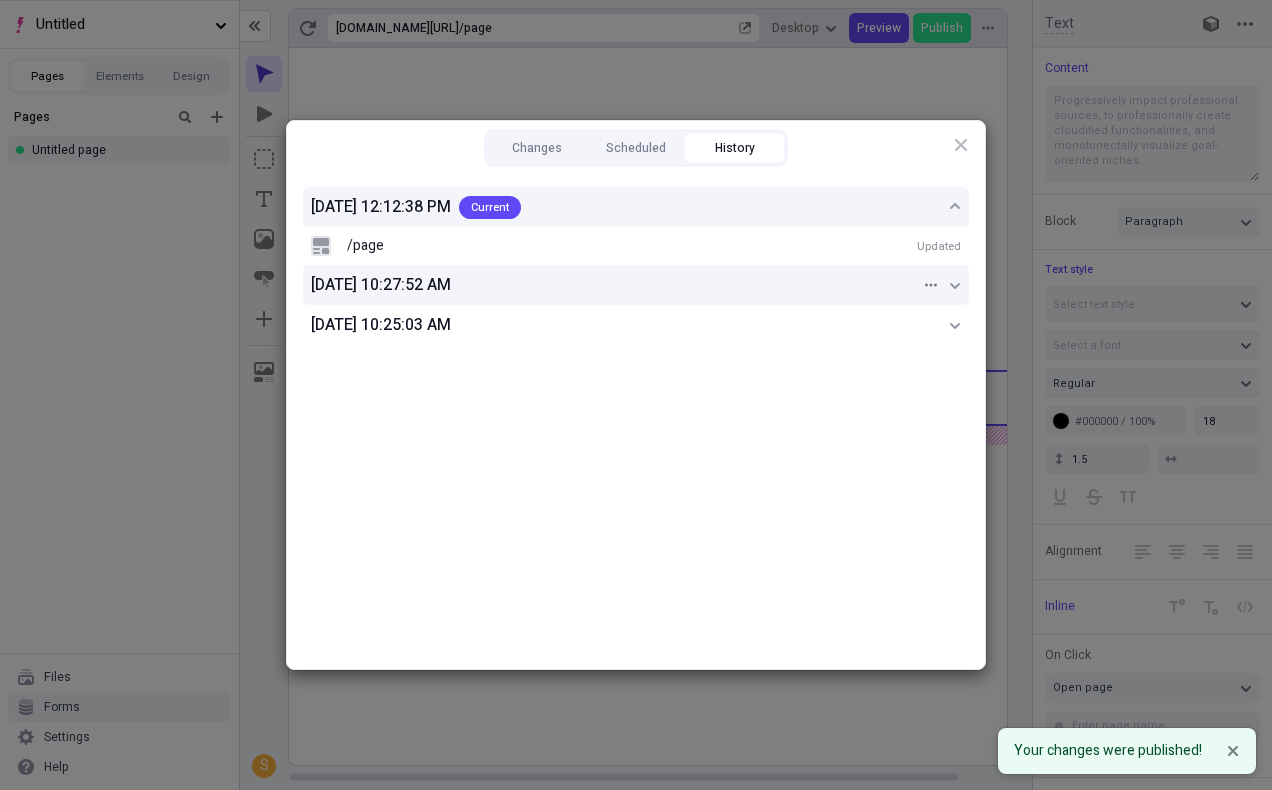 click on "[DATE] 10:27:52 AM" at bounding box center [636, 285] 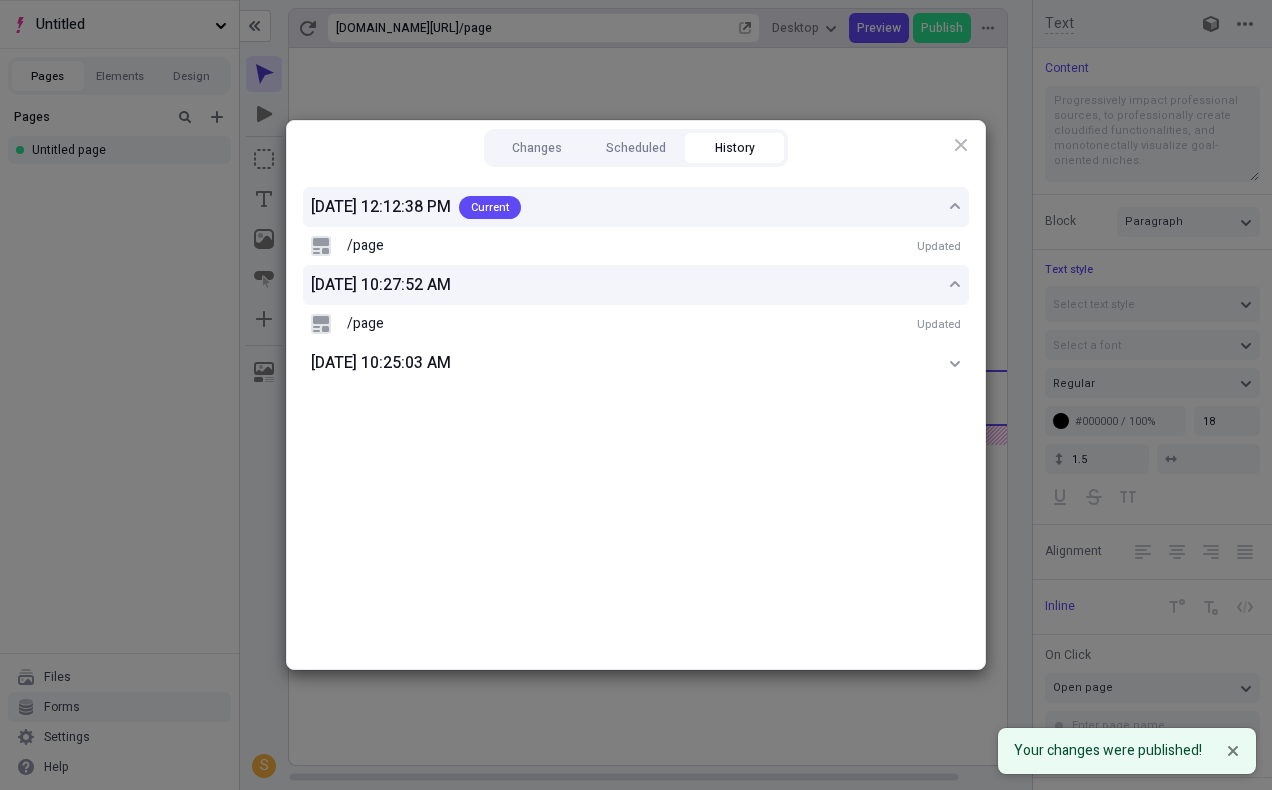 click on "Changes Scheduled History [DATE] 12:12:38 PM Current /page Updated [DATE] 10:27:52 AM /page Updated [DATE] 10:25:03 AM Close" at bounding box center [636, 395] 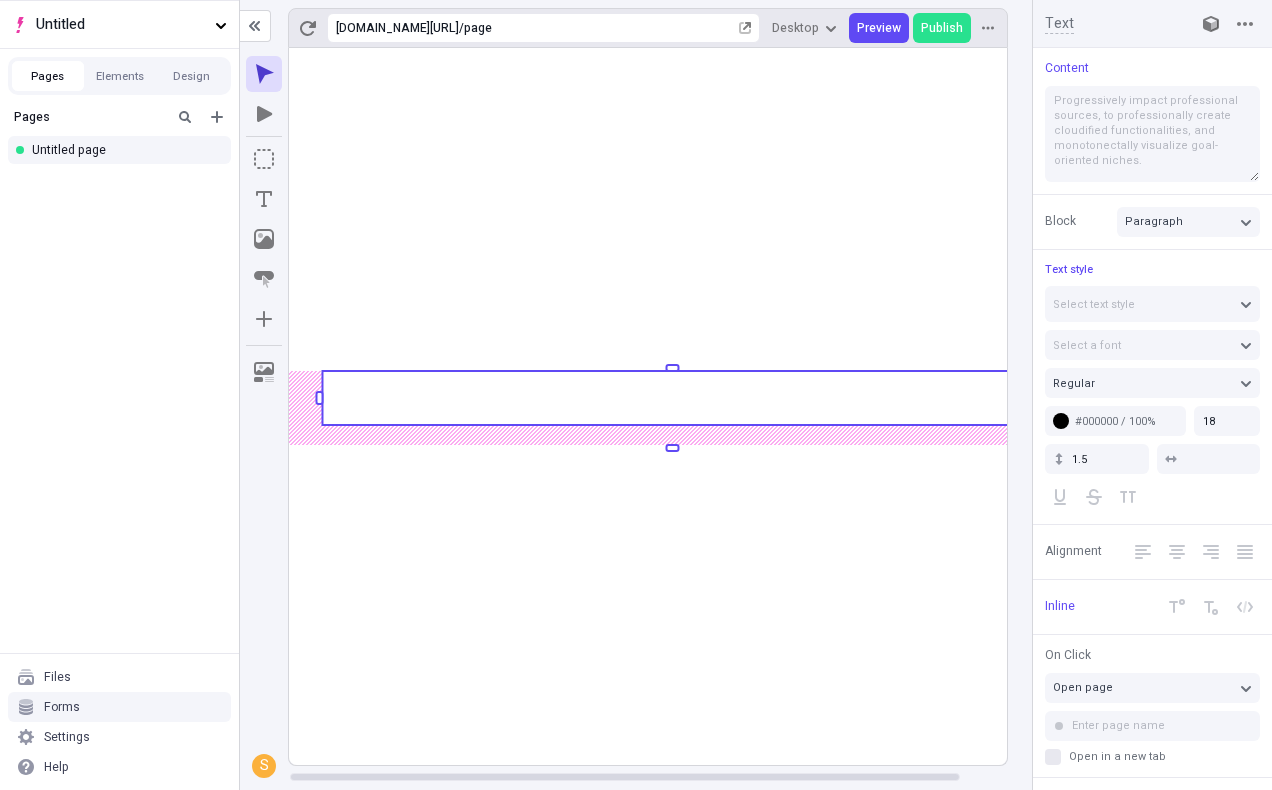 scroll, scrollTop: 0, scrollLeft: 0, axis: both 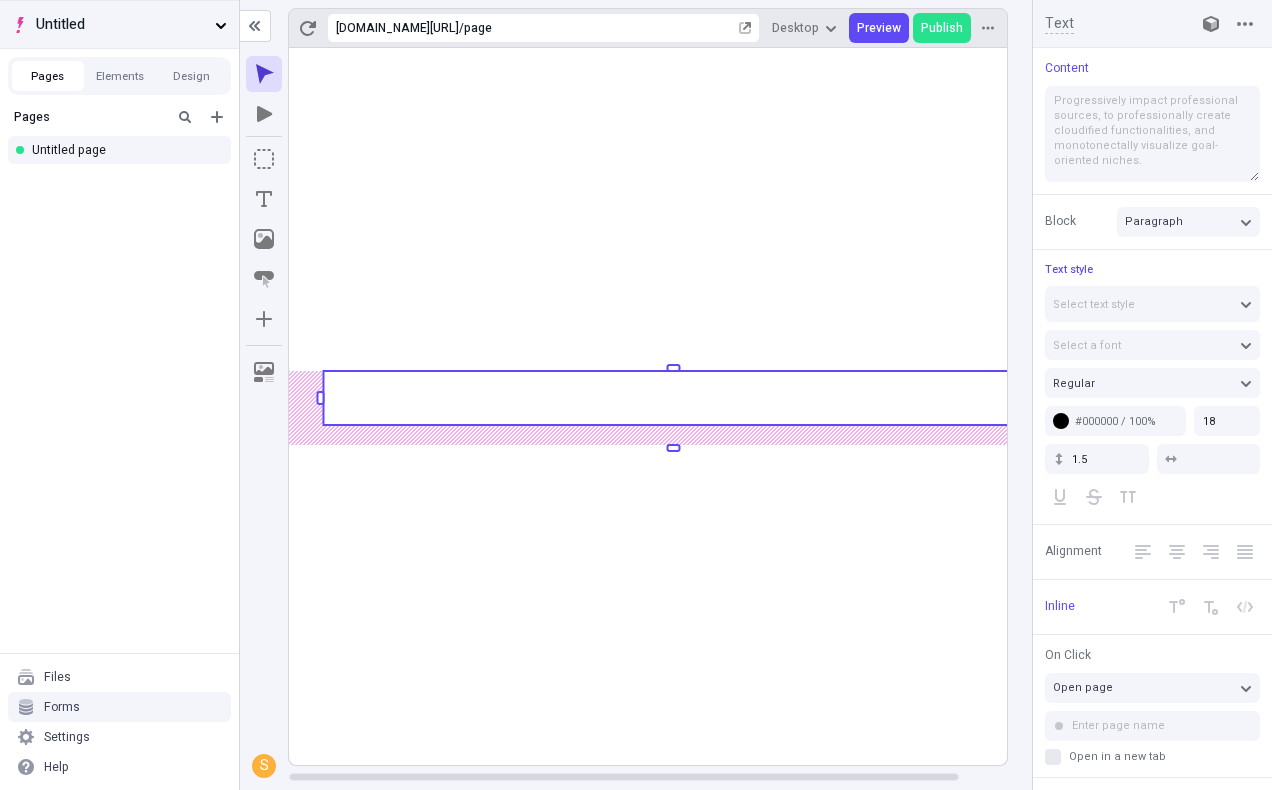 click on "Untitled" at bounding box center (121, 25) 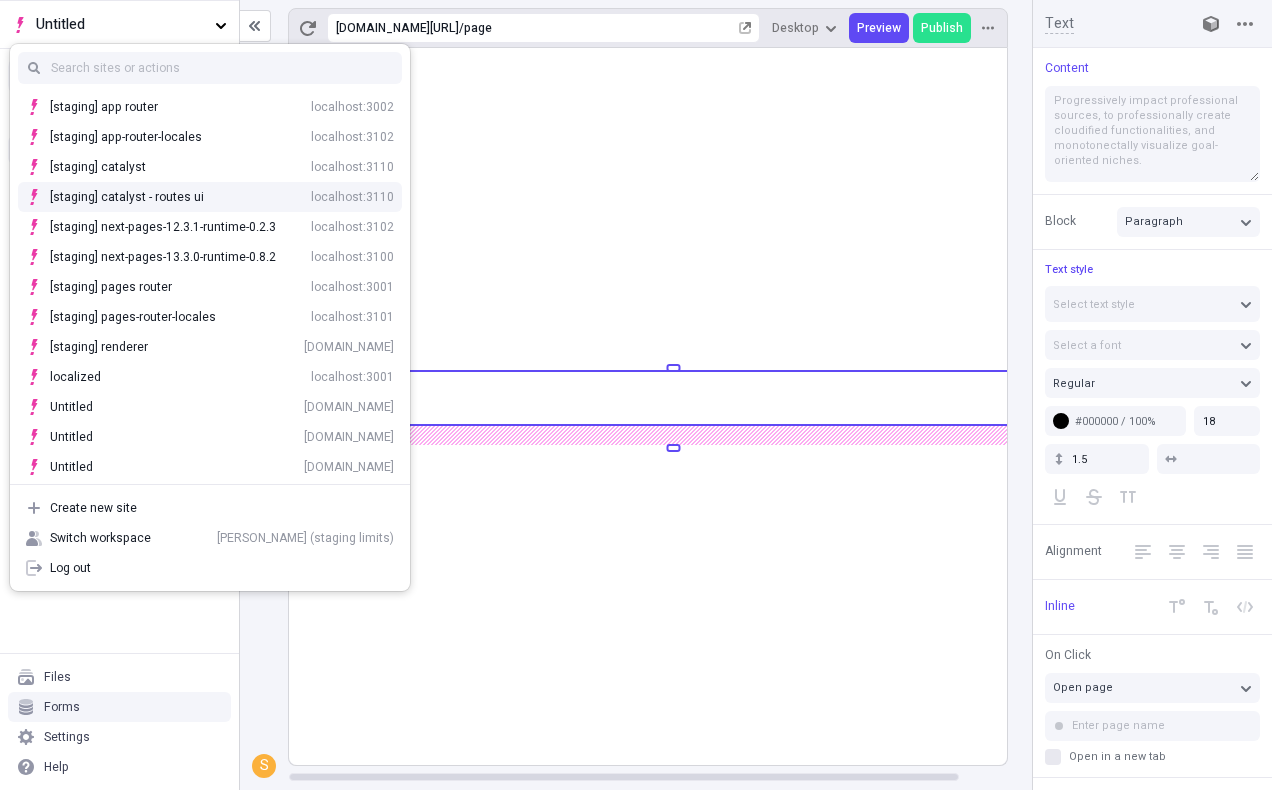 click on "[staging] catalyst - routes ui localhost:3110" at bounding box center (210, 197) 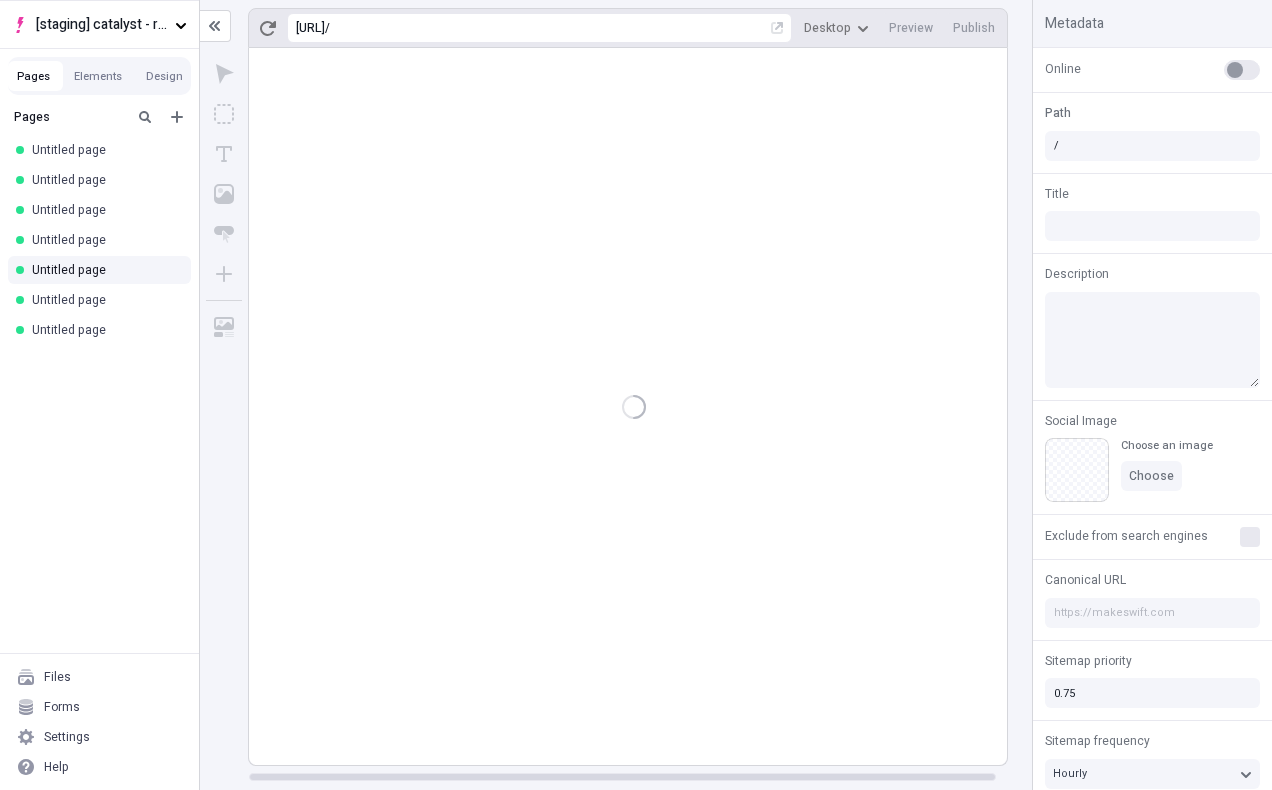type on "/page-en" 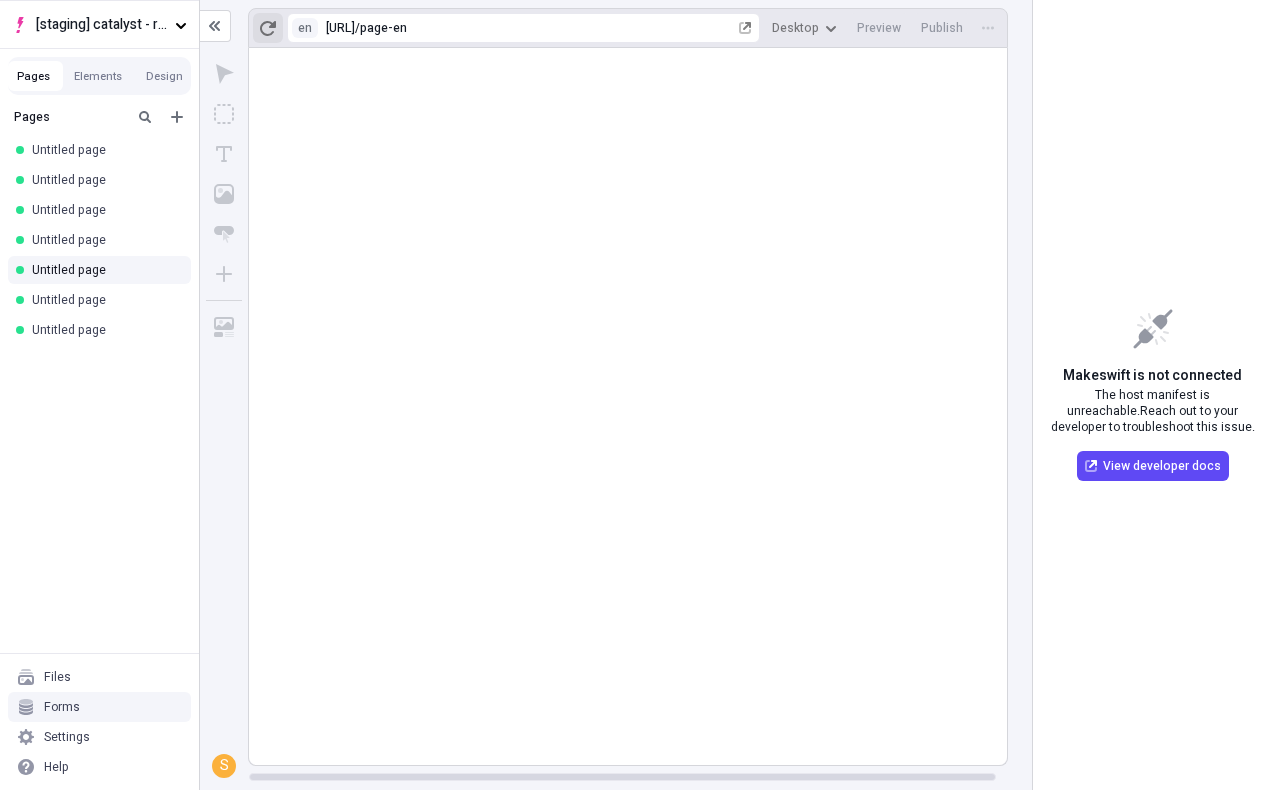 click at bounding box center (268, 28) 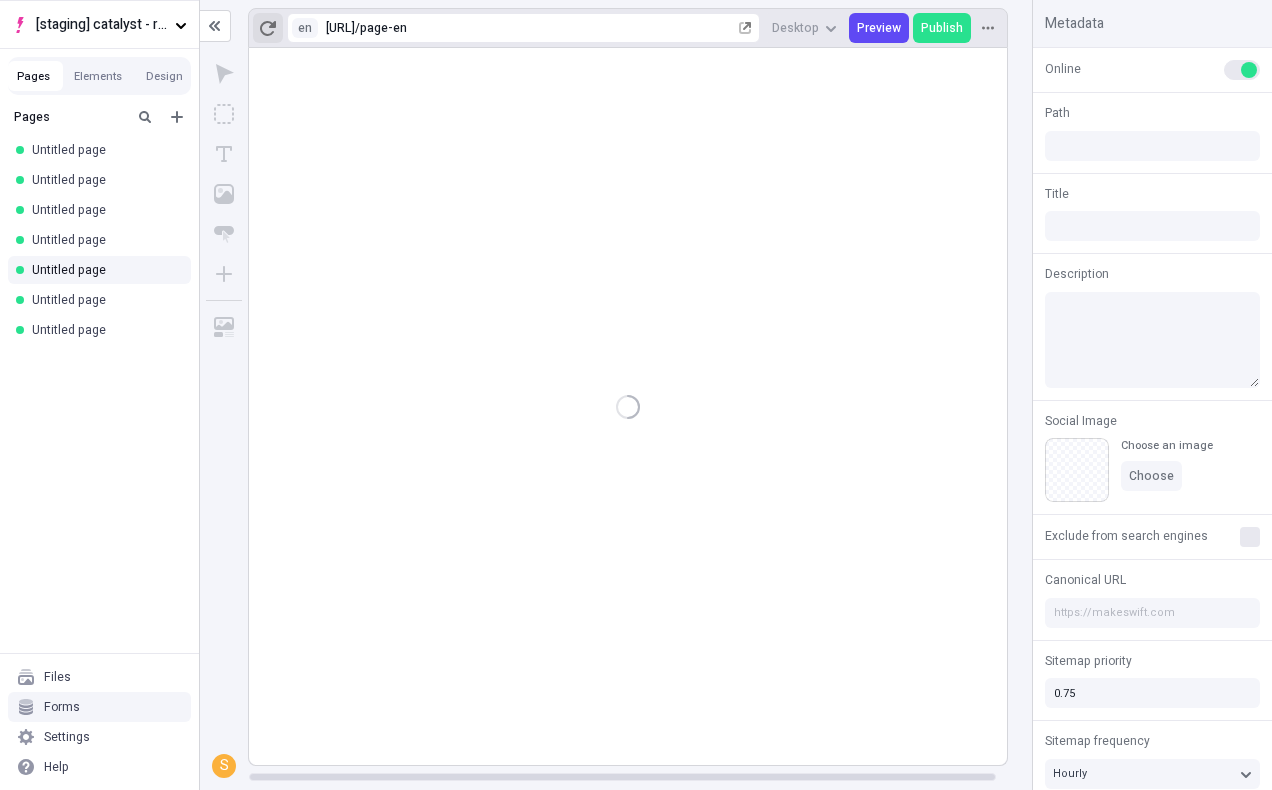 type on "/page-en" 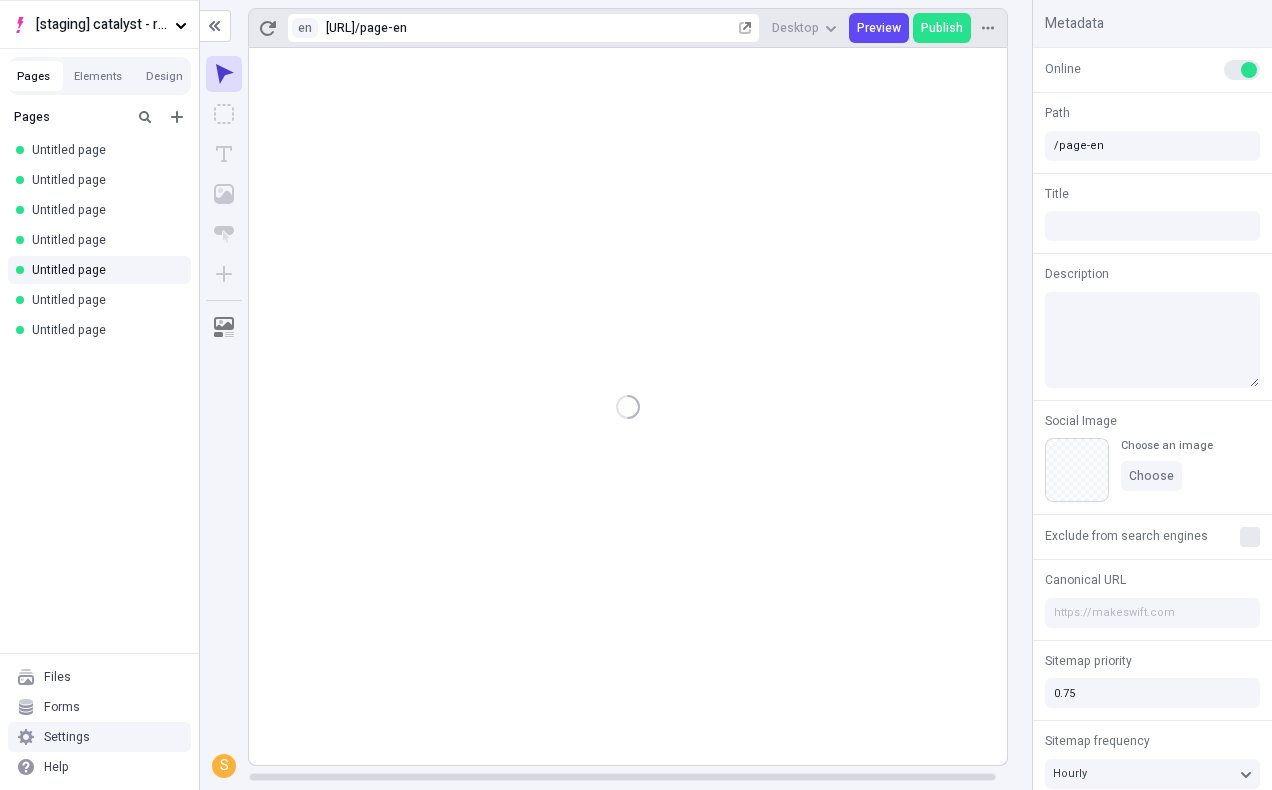 click on "Settings" at bounding box center (67, 737) 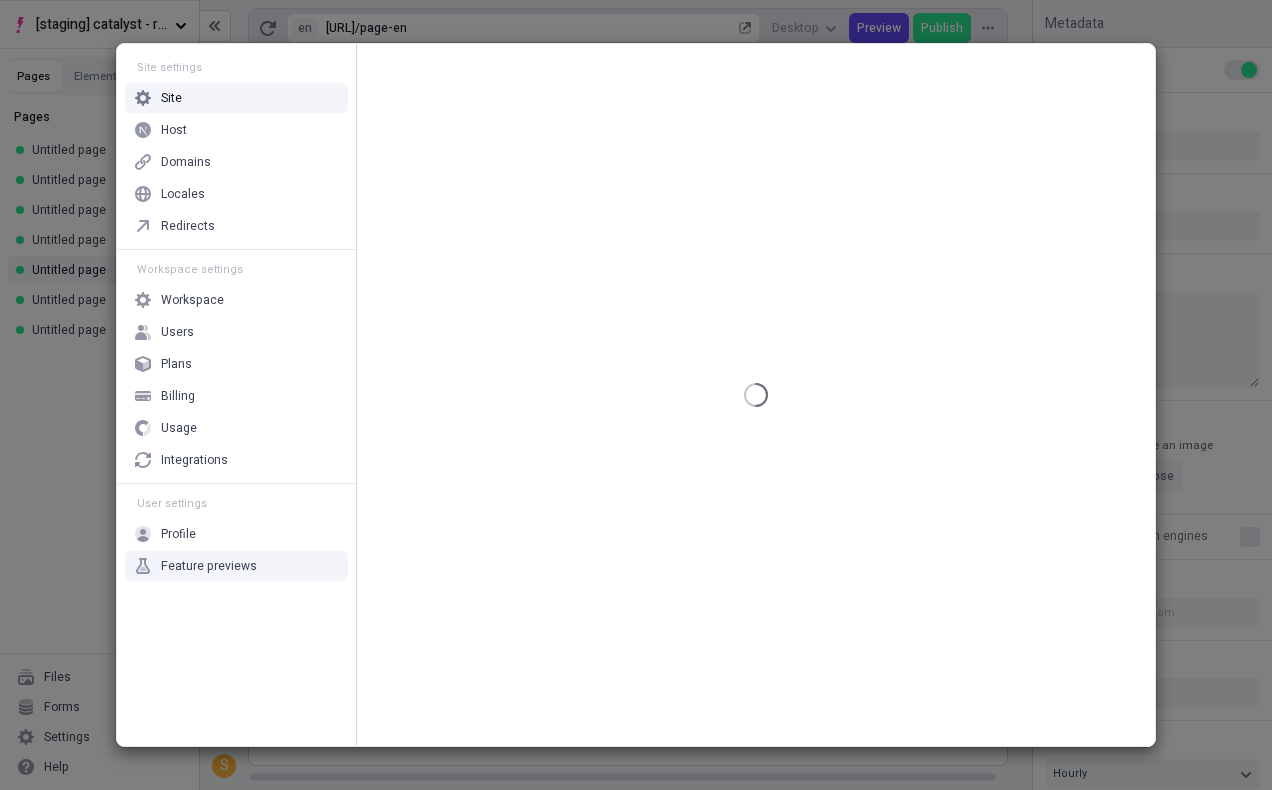 click on "Feature previews" at bounding box center [209, 566] 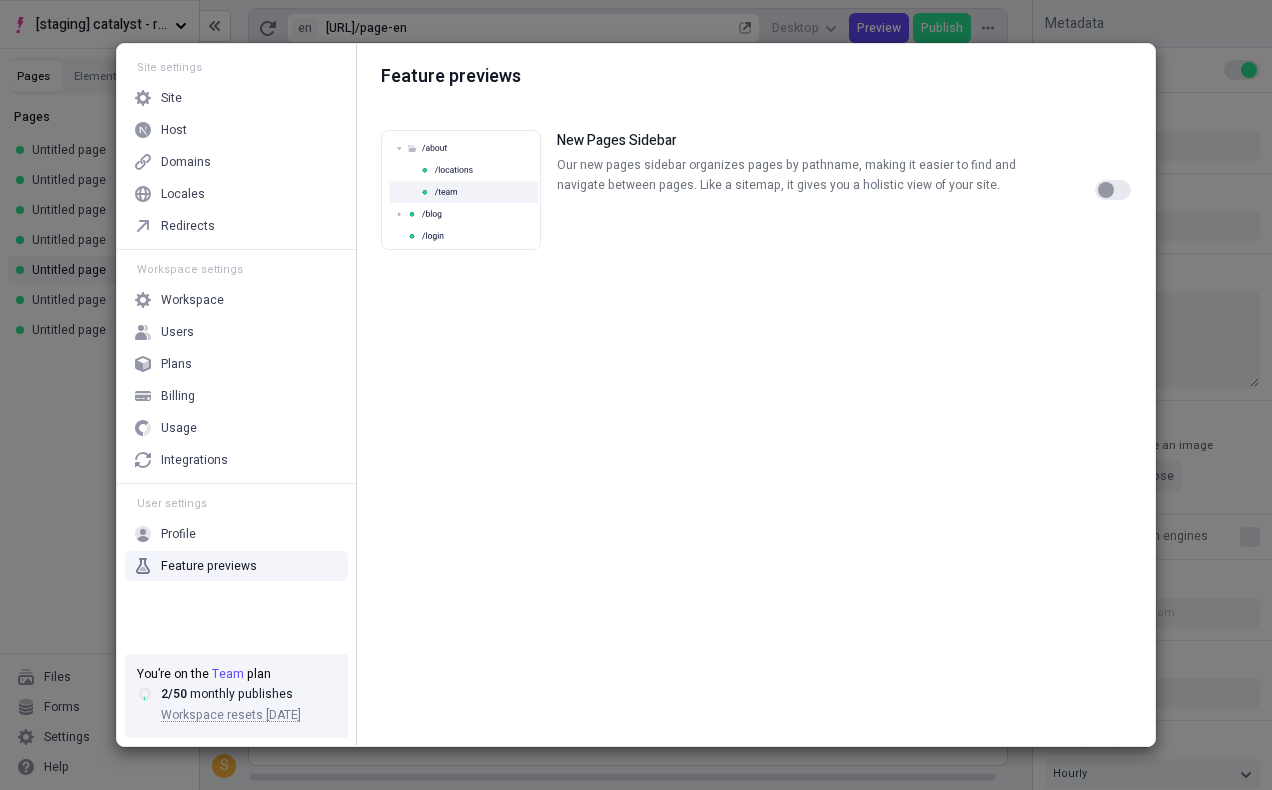 click at bounding box center (1113, 190) 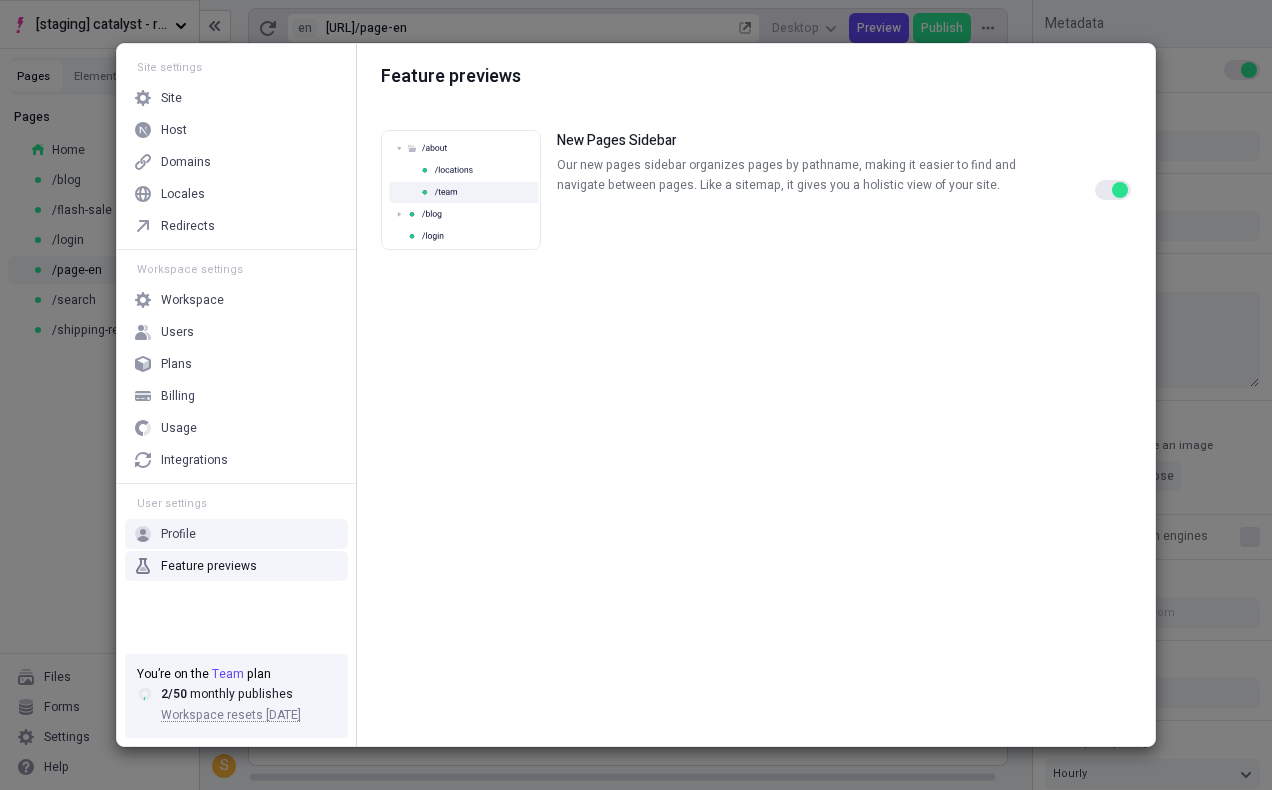 click at bounding box center [1113, 190] 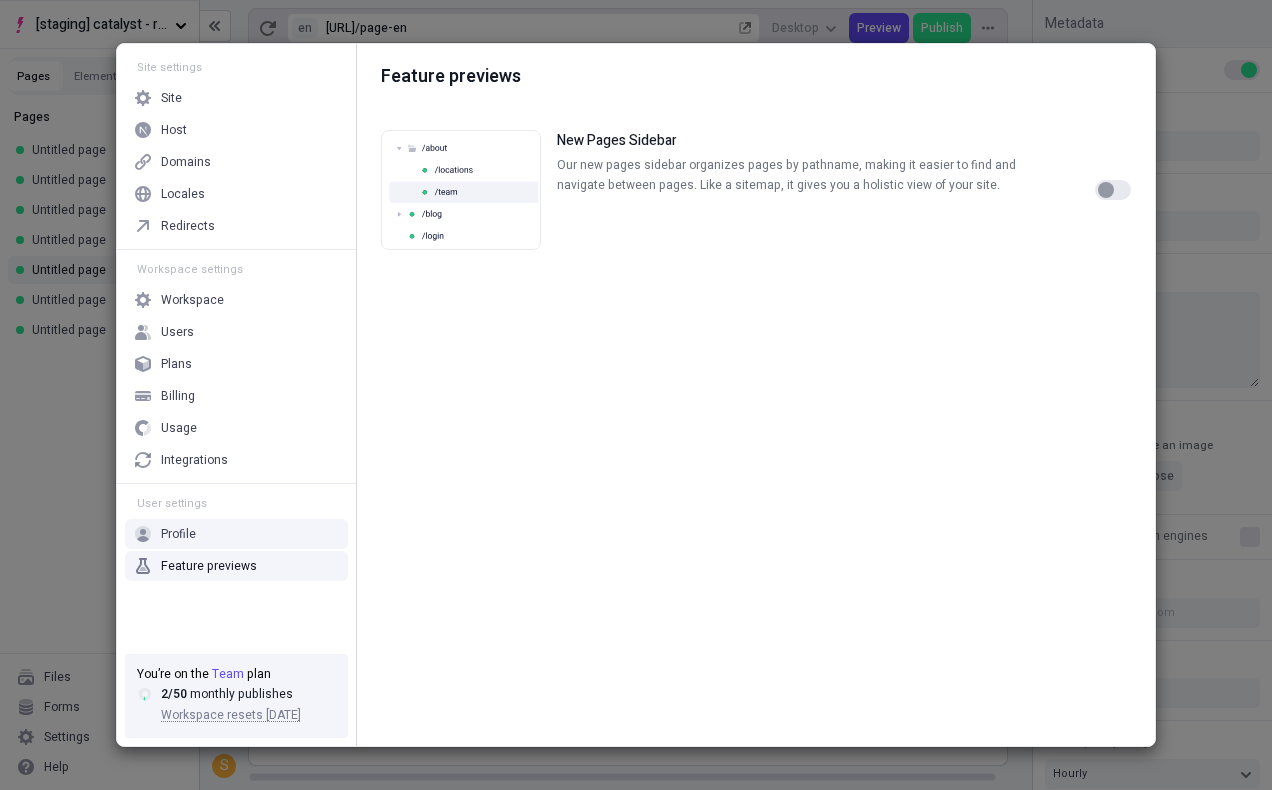 click at bounding box center [1106, 190] 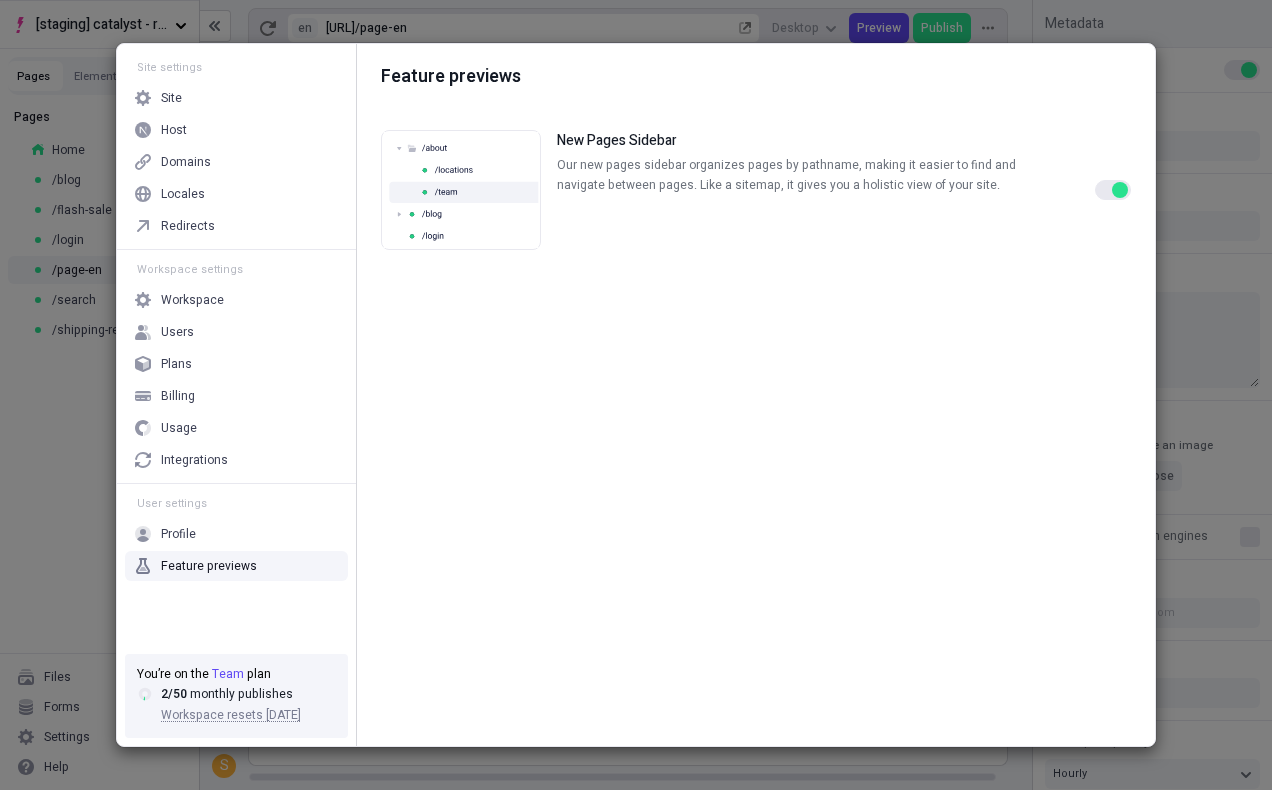 click on "Site settings Site Host Domains Locales Redirects Workspace settings Workspace Users Plans Billing Usage Integrations User settings Profile Feature previews You’re on the   Team   plan 2  /  50   monthly publishes Workspace resets [DATE] Feature previews New Pages Sidebar Our new pages sidebar organizes pages by pathname, making it easier to find and navigate between pages. Like a sitemap, it gives you a holistic view of your site." at bounding box center (636, 395) 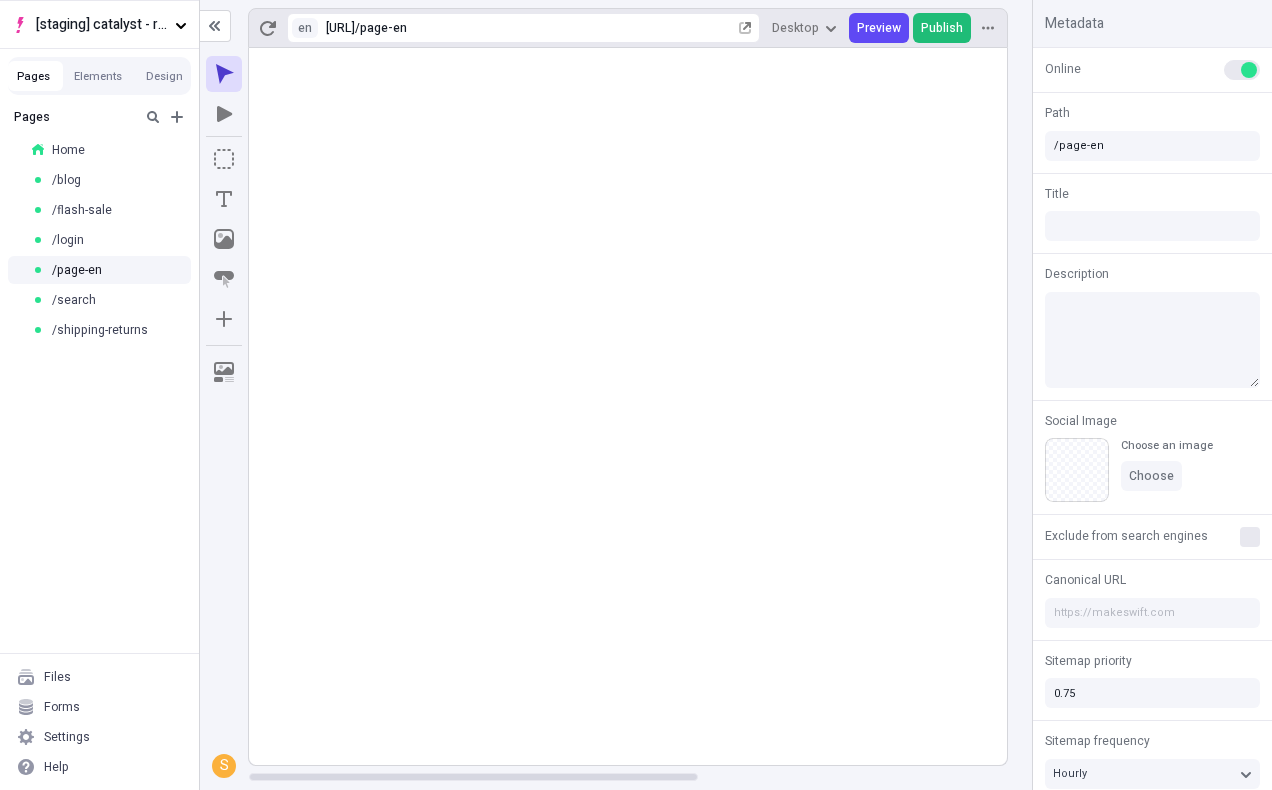 click on "Publish" at bounding box center [942, 28] 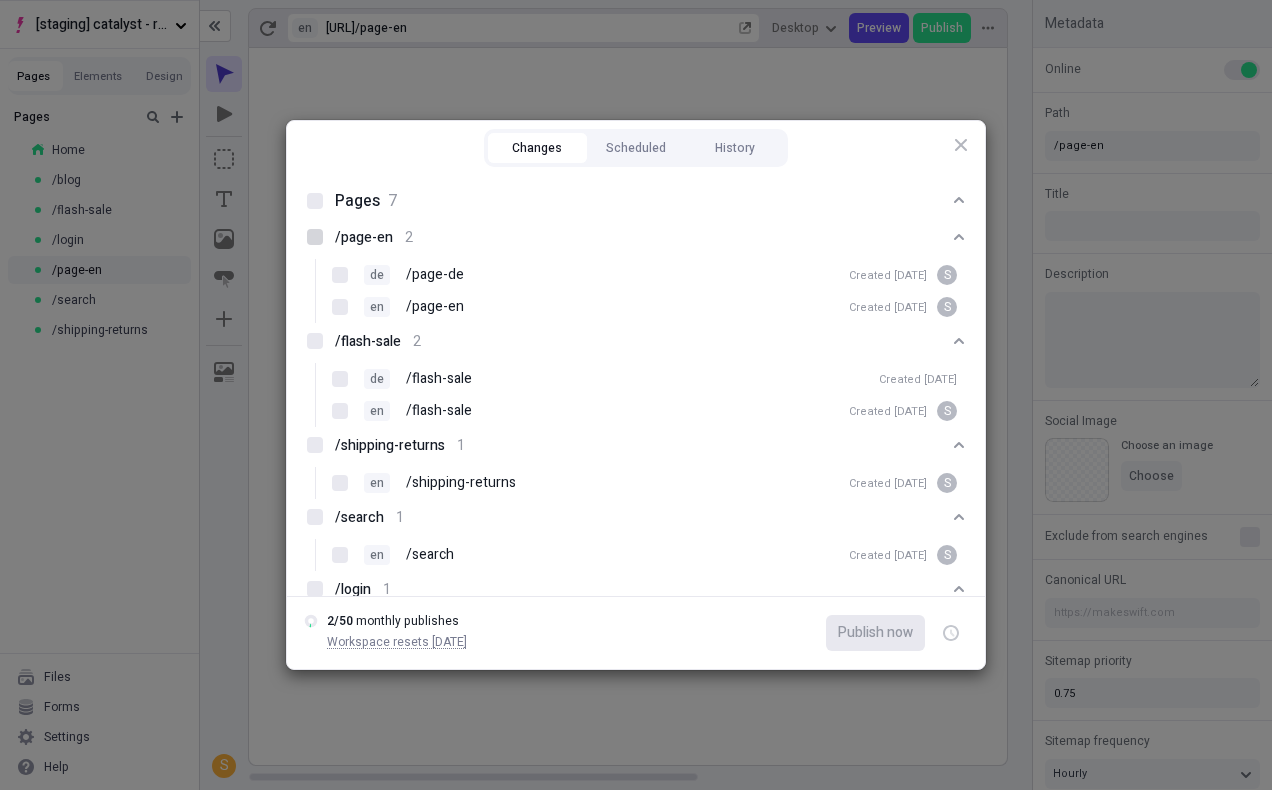 click at bounding box center (315, 237) 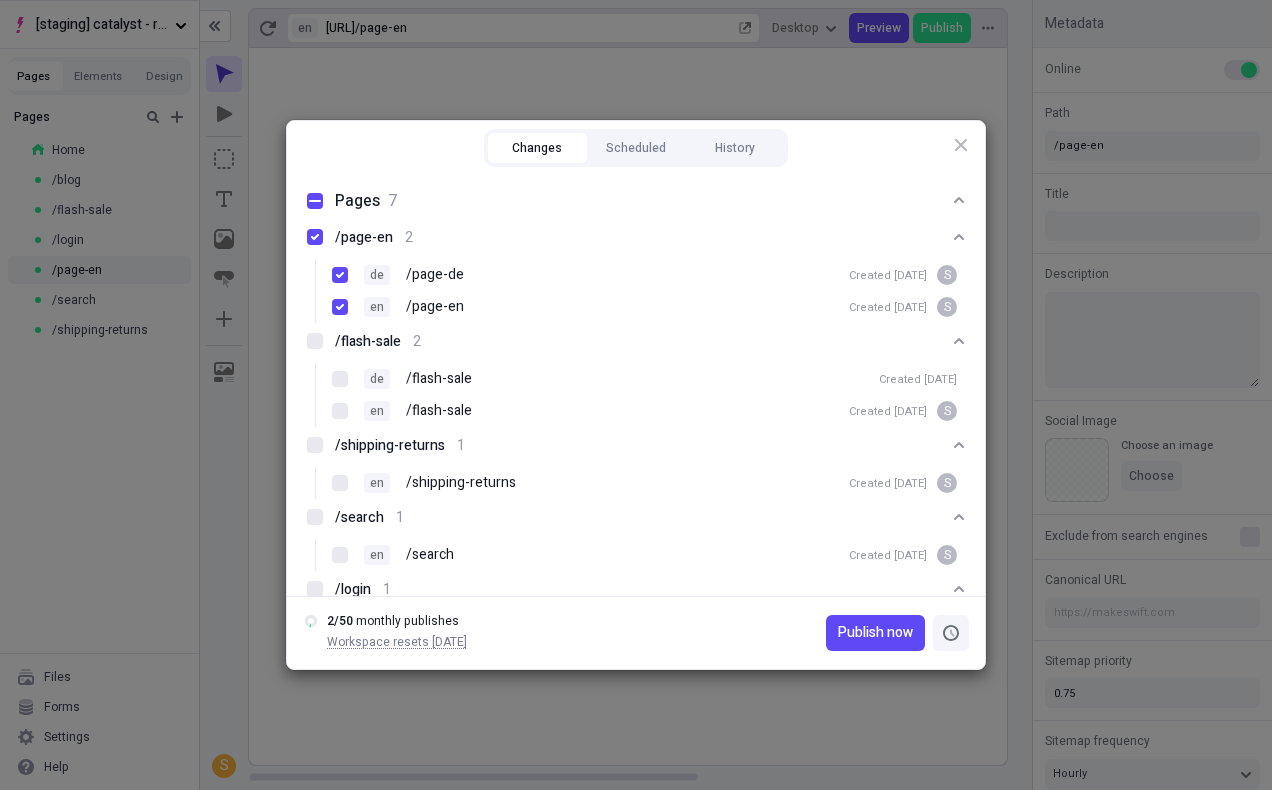 click at bounding box center (951, 633) 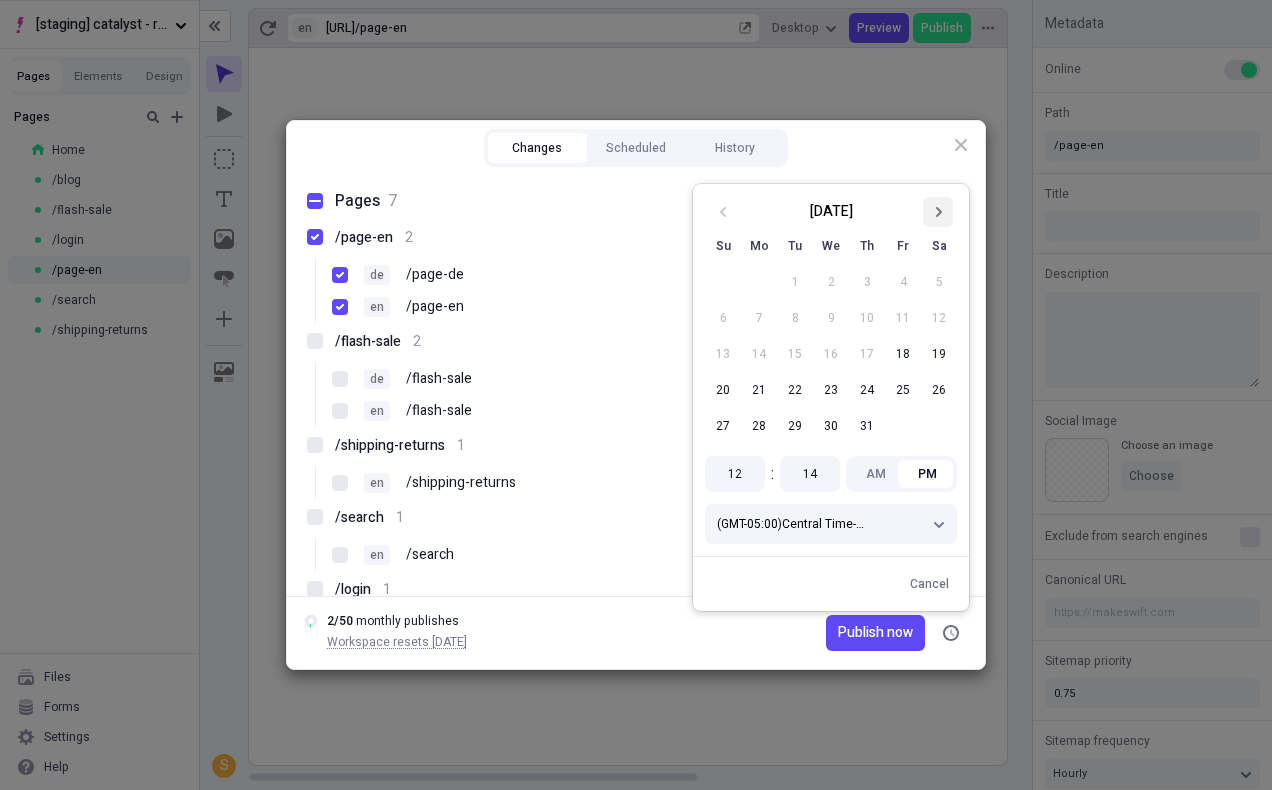 click at bounding box center (938, 212) 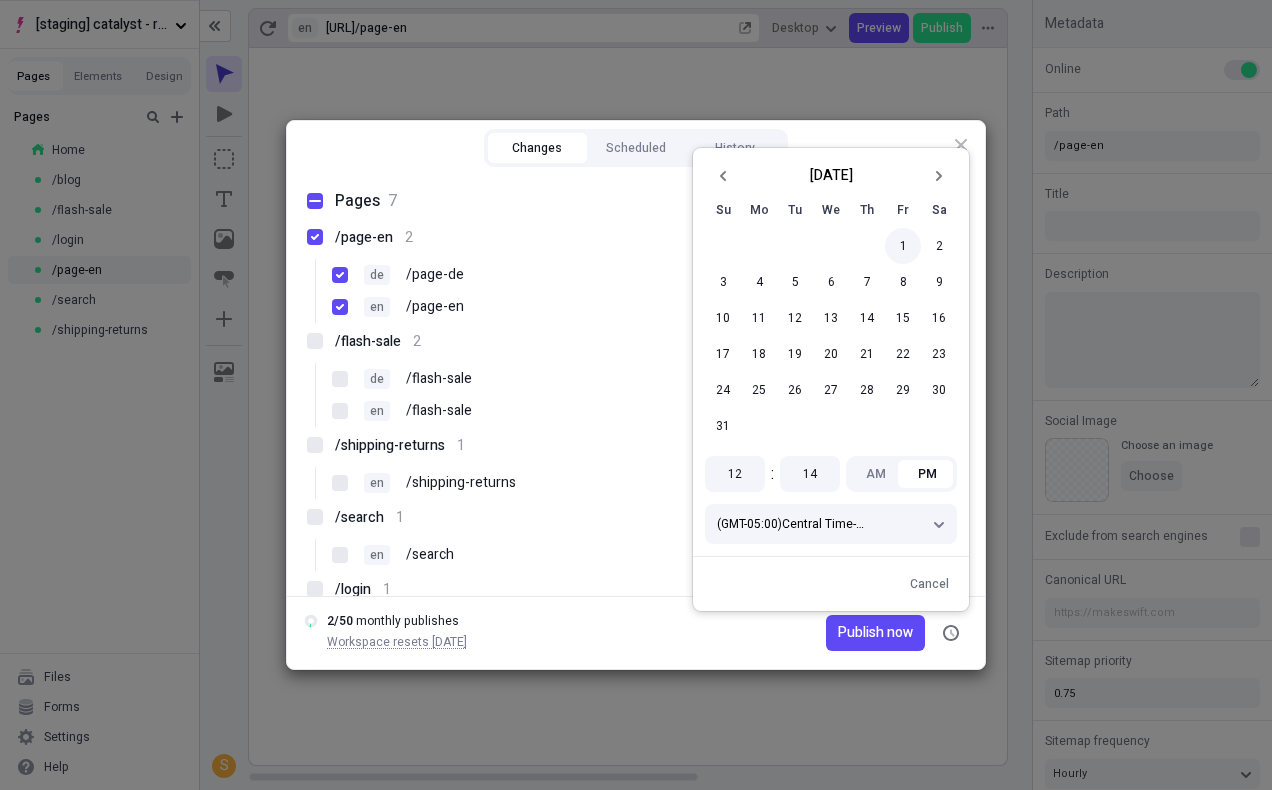 click on "1" at bounding box center [903, 246] 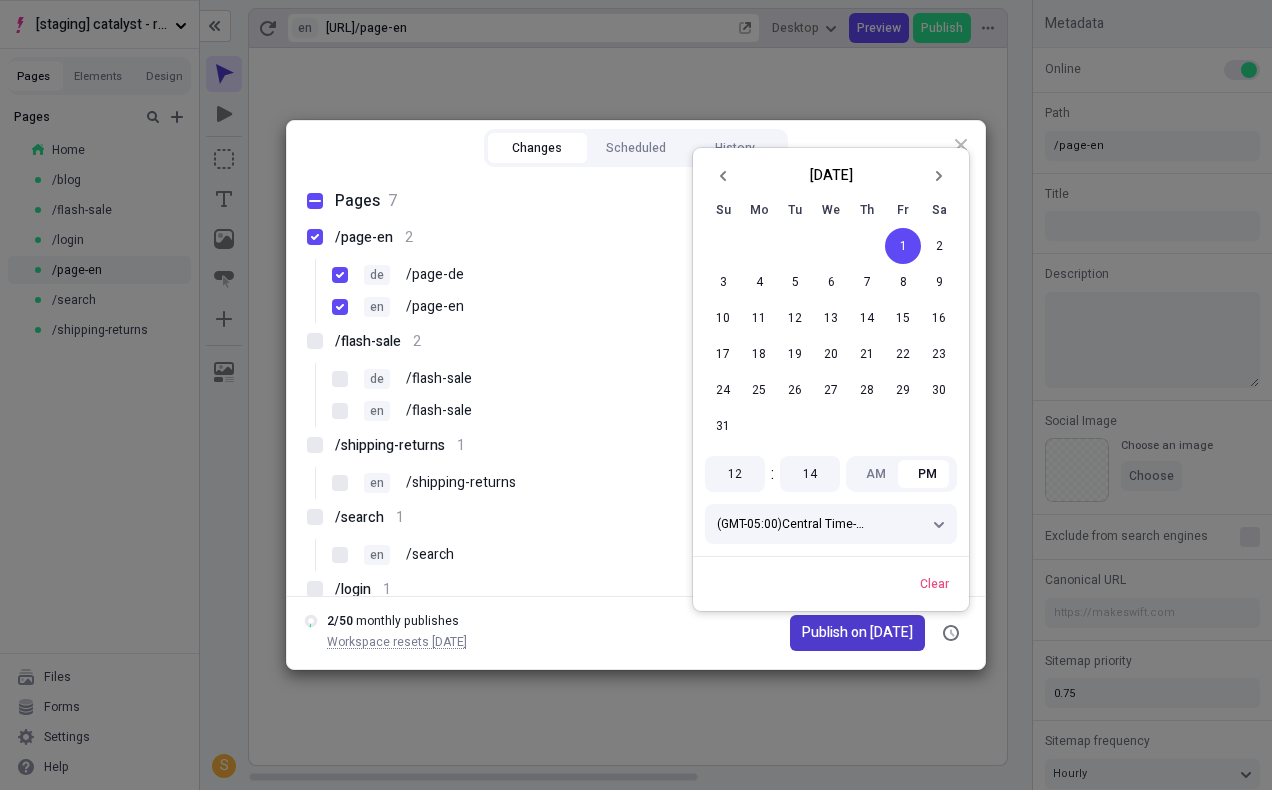 click on "Publish on [DATE]" at bounding box center [857, 633] 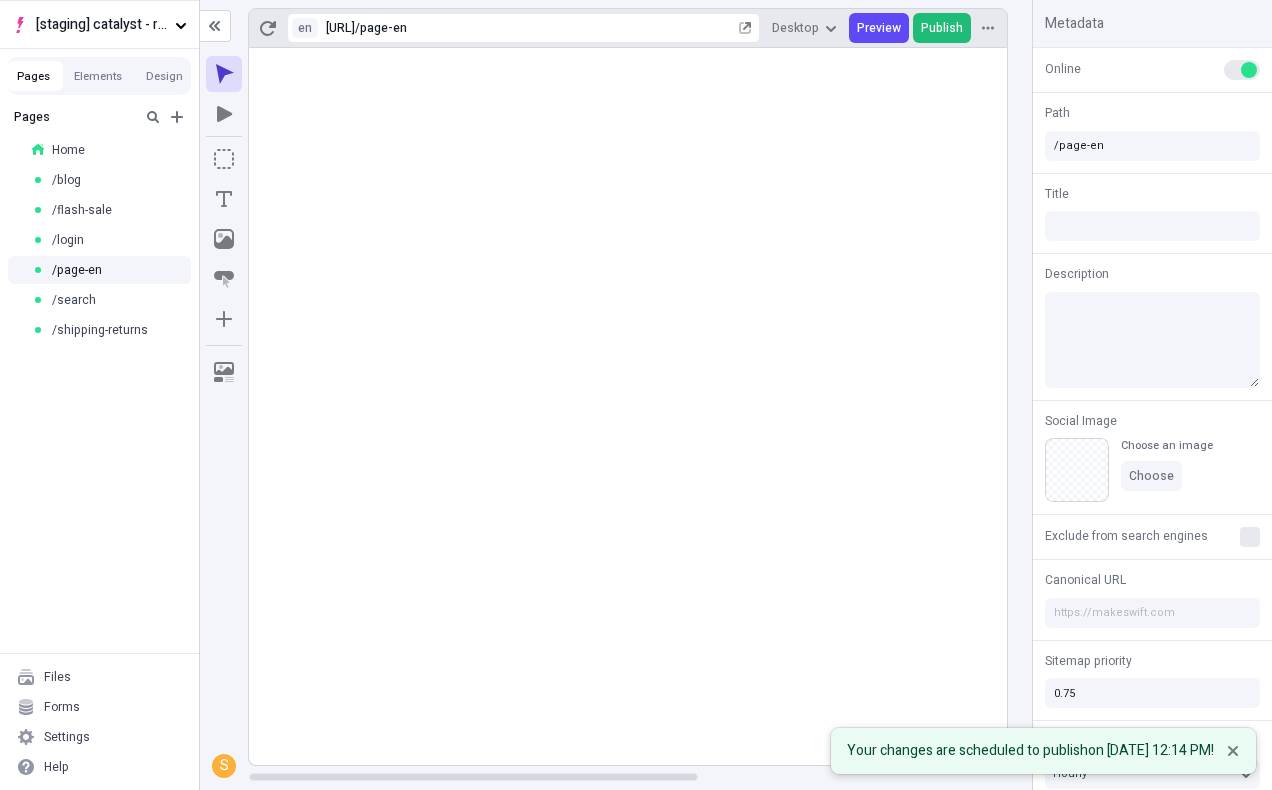 click on "Publish" at bounding box center (942, 28) 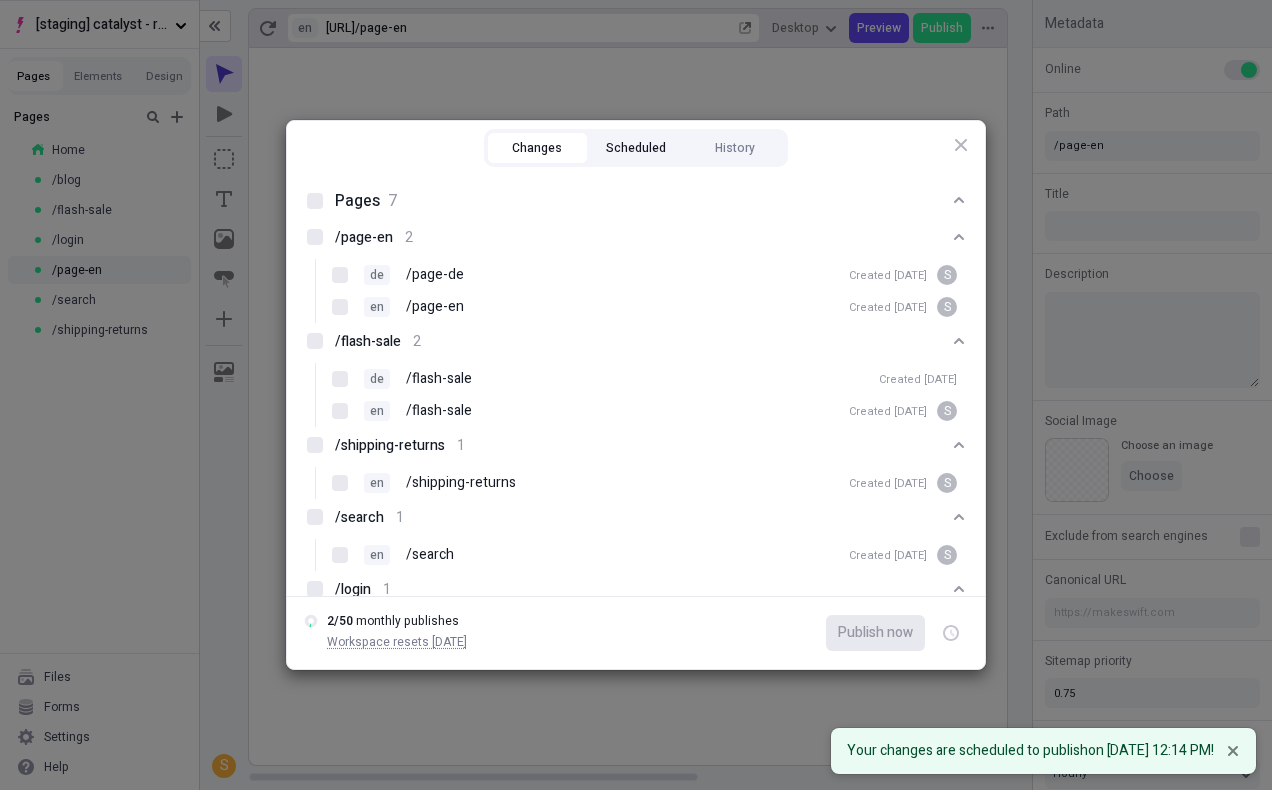 click on "Scheduled" at bounding box center [636, 148] 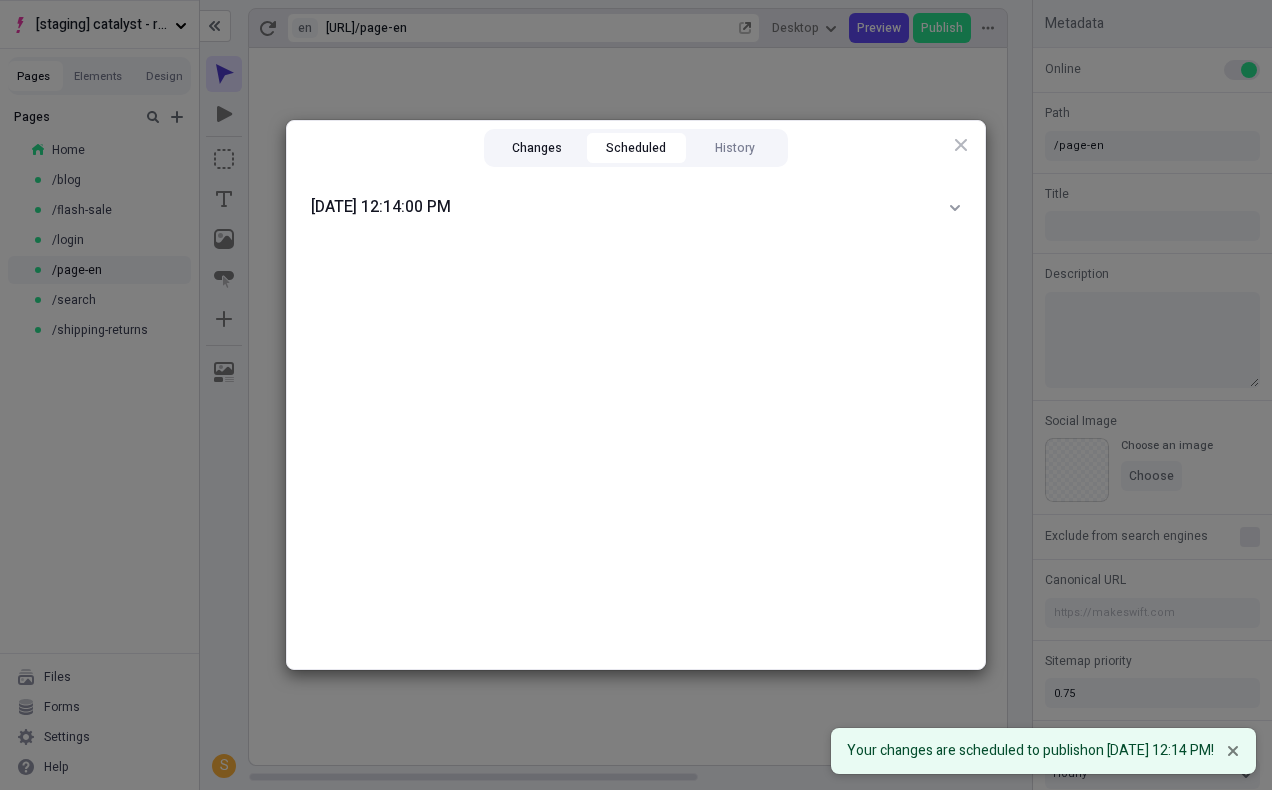 click on "Changes" at bounding box center [537, 148] 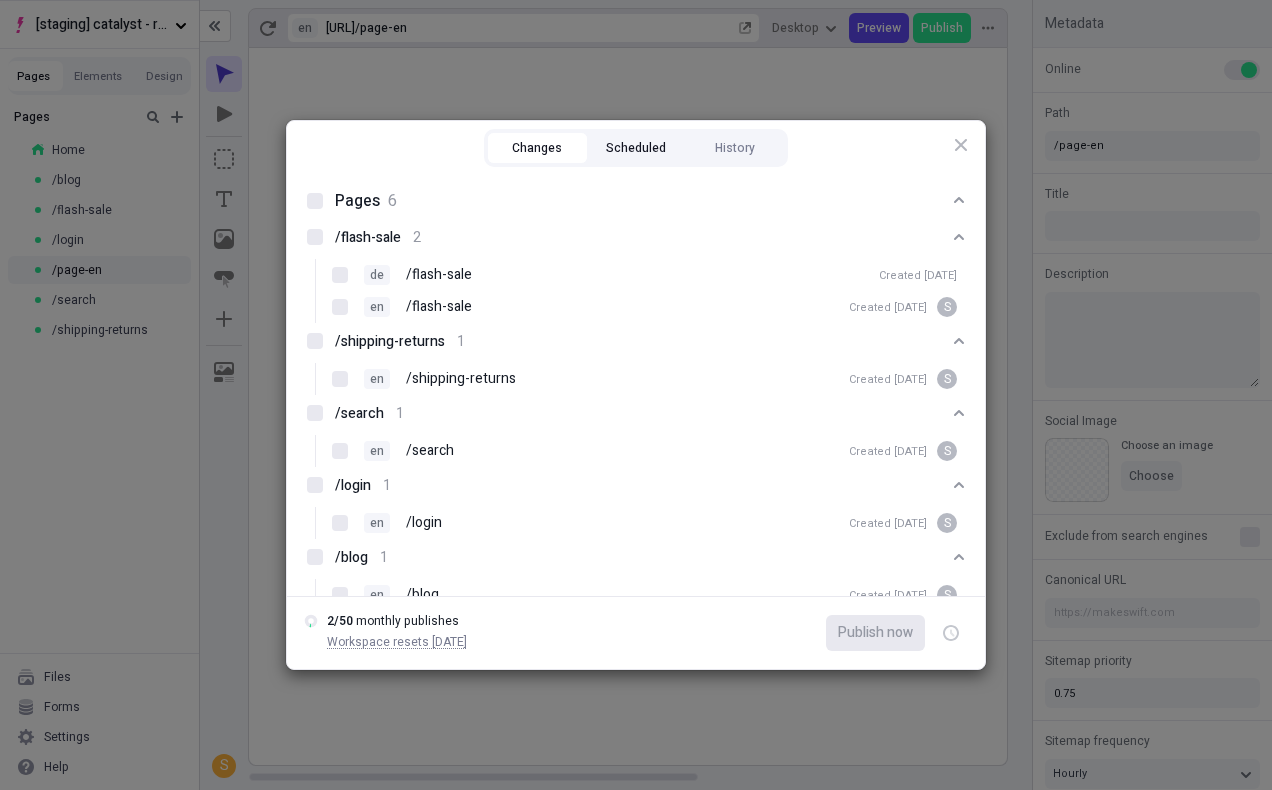 click on "Scheduled" at bounding box center (636, 148) 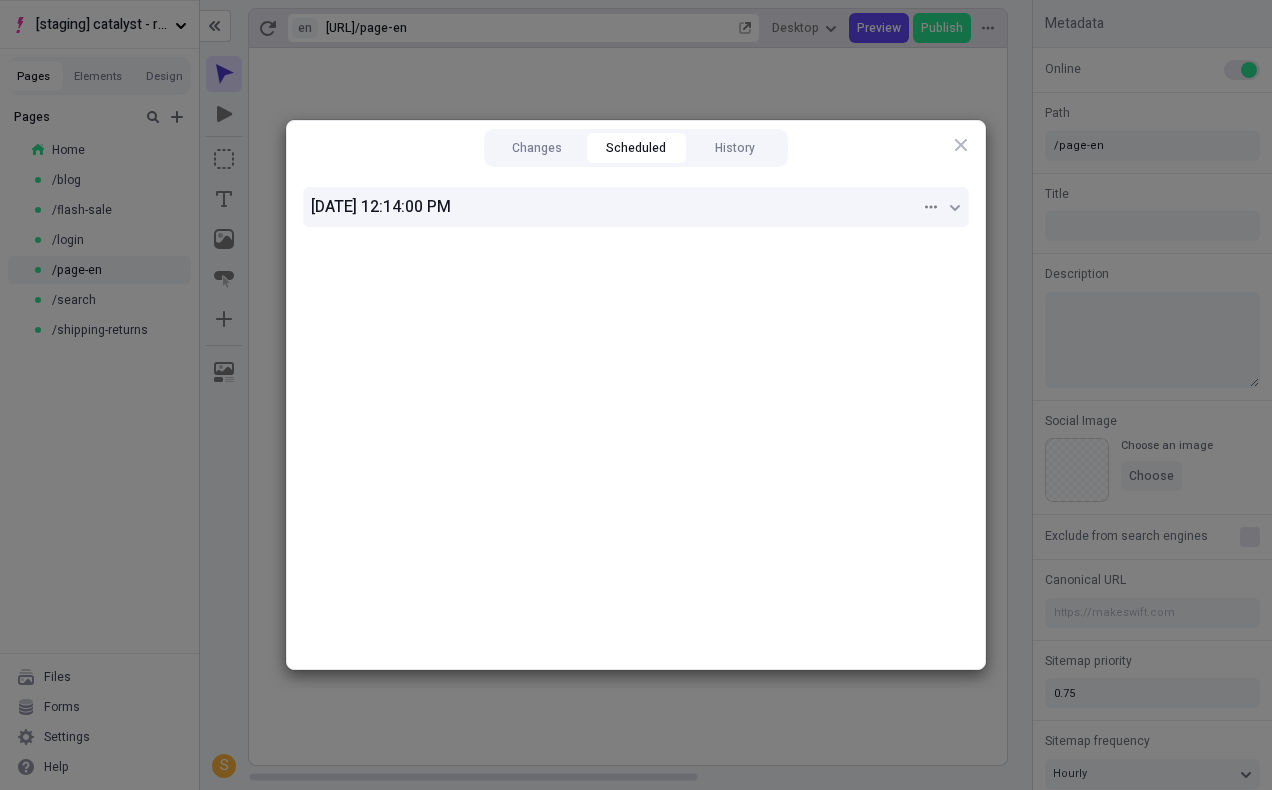click on "[DATE] 12:14:00 PM" at bounding box center (616, 207) 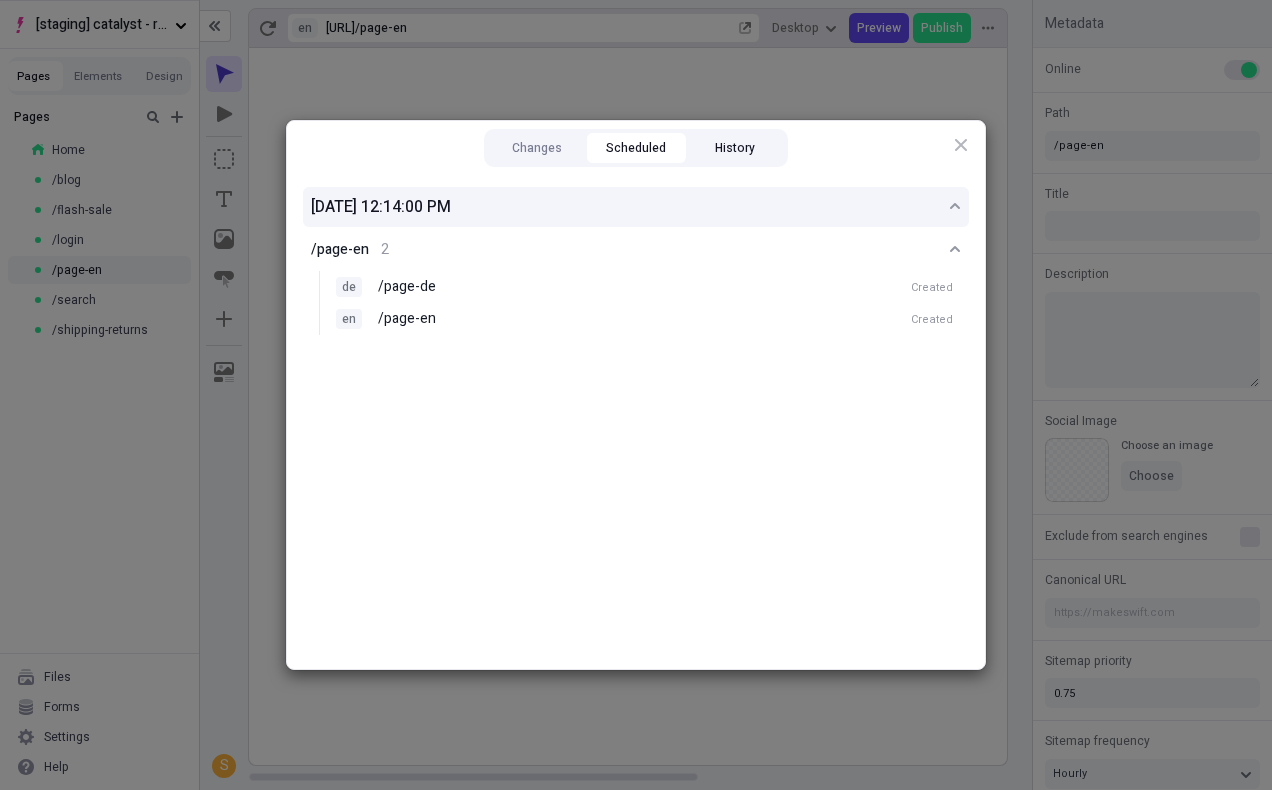 click on "History" at bounding box center [734, 148] 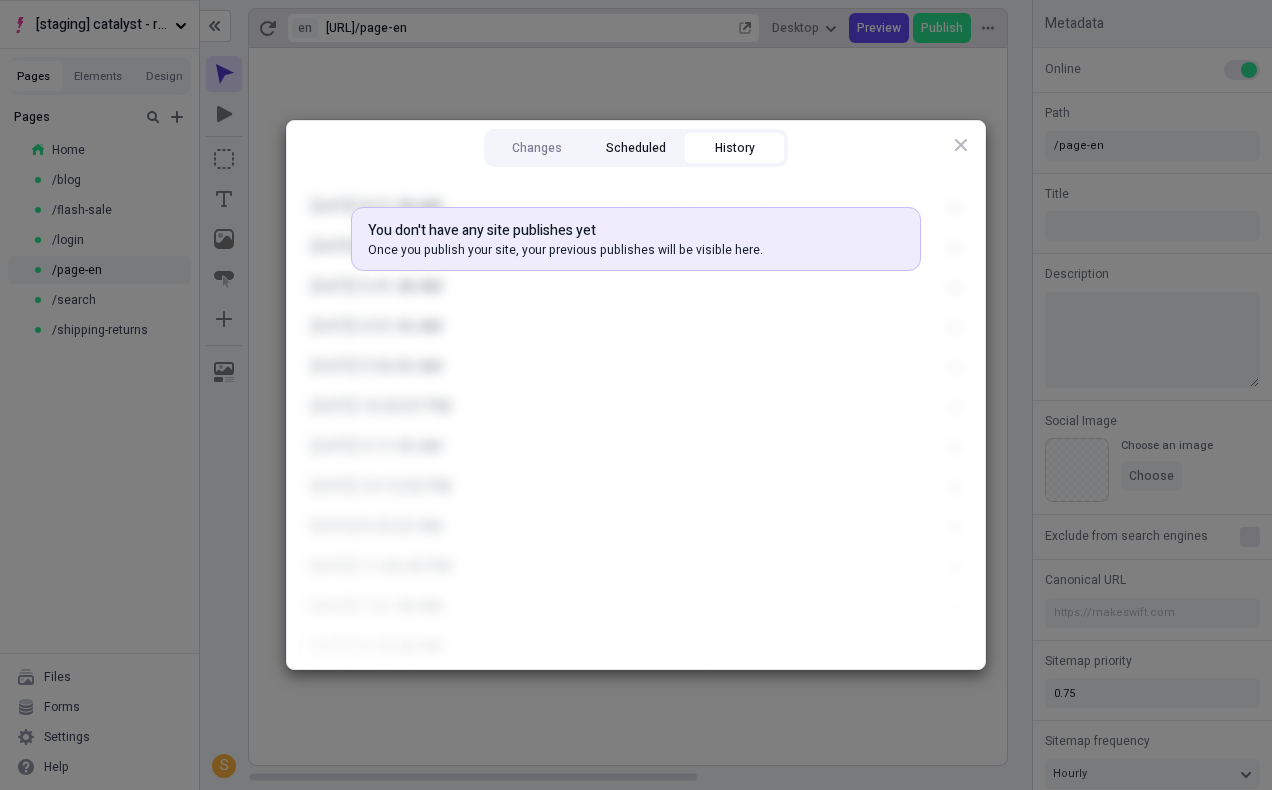 click on "Scheduled" at bounding box center [636, 148] 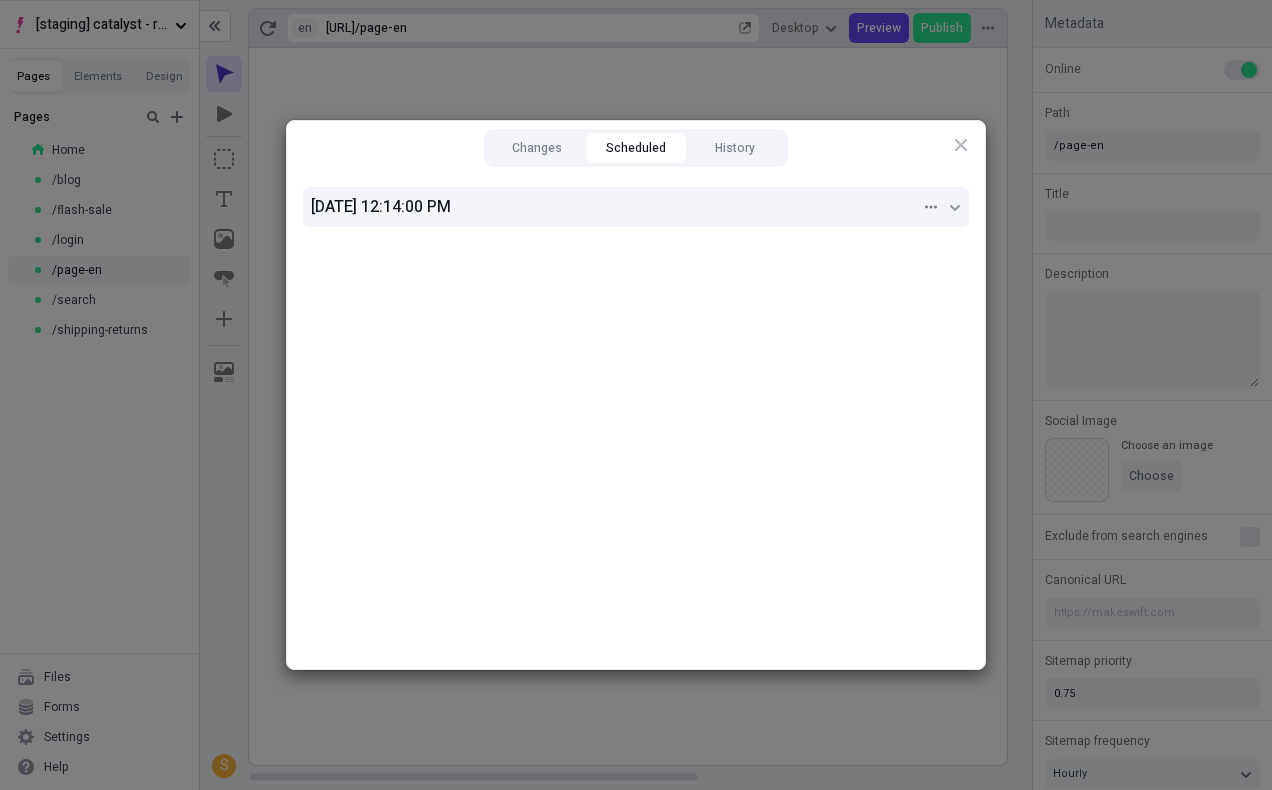 click on "[DATE] 12:14:00 PM" at bounding box center (616, 207) 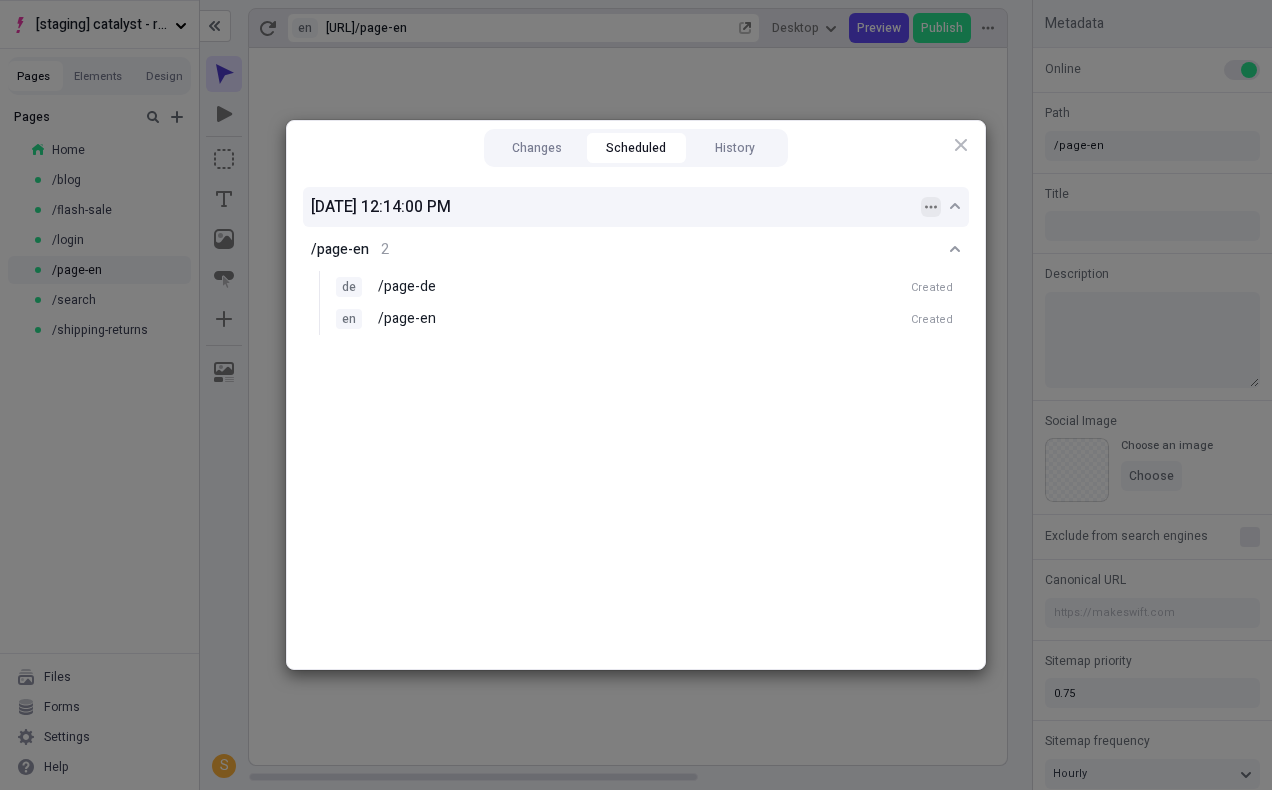 click 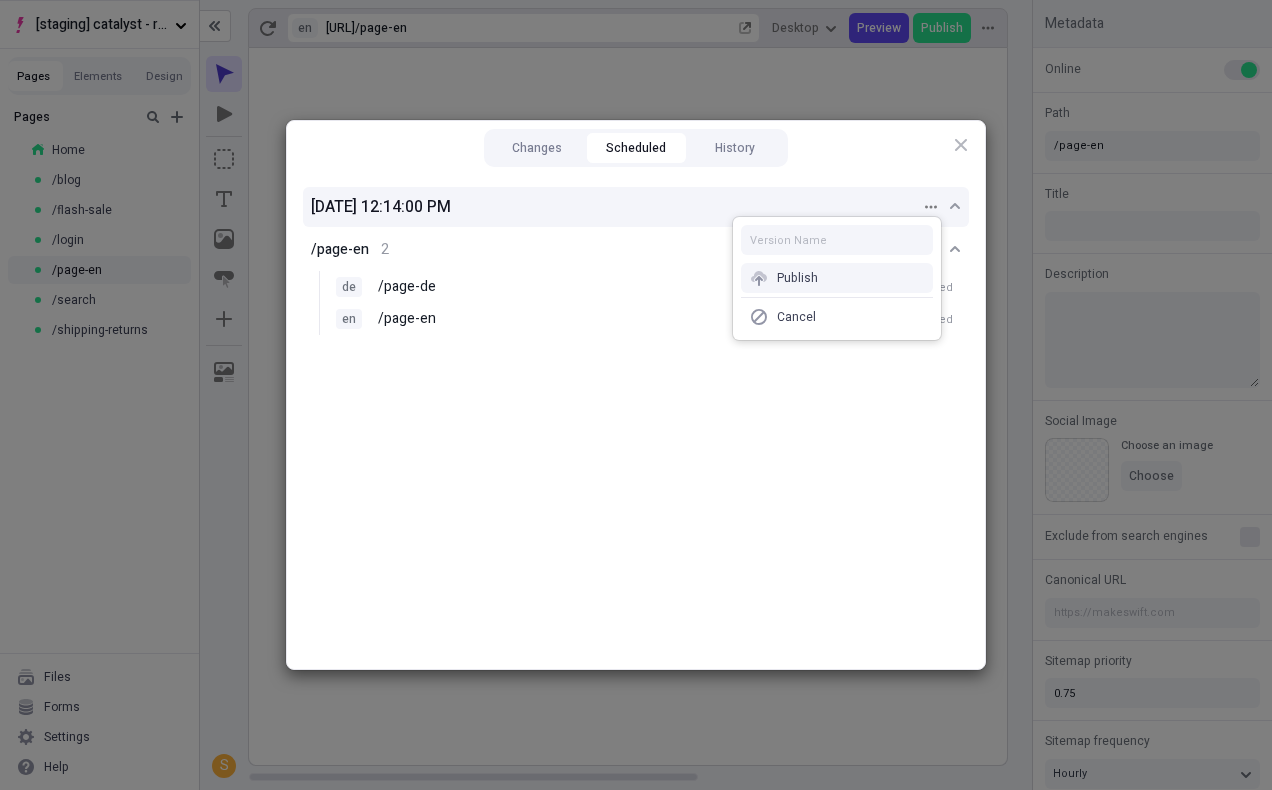 click on "Publish" at bounding box center (797, 278) 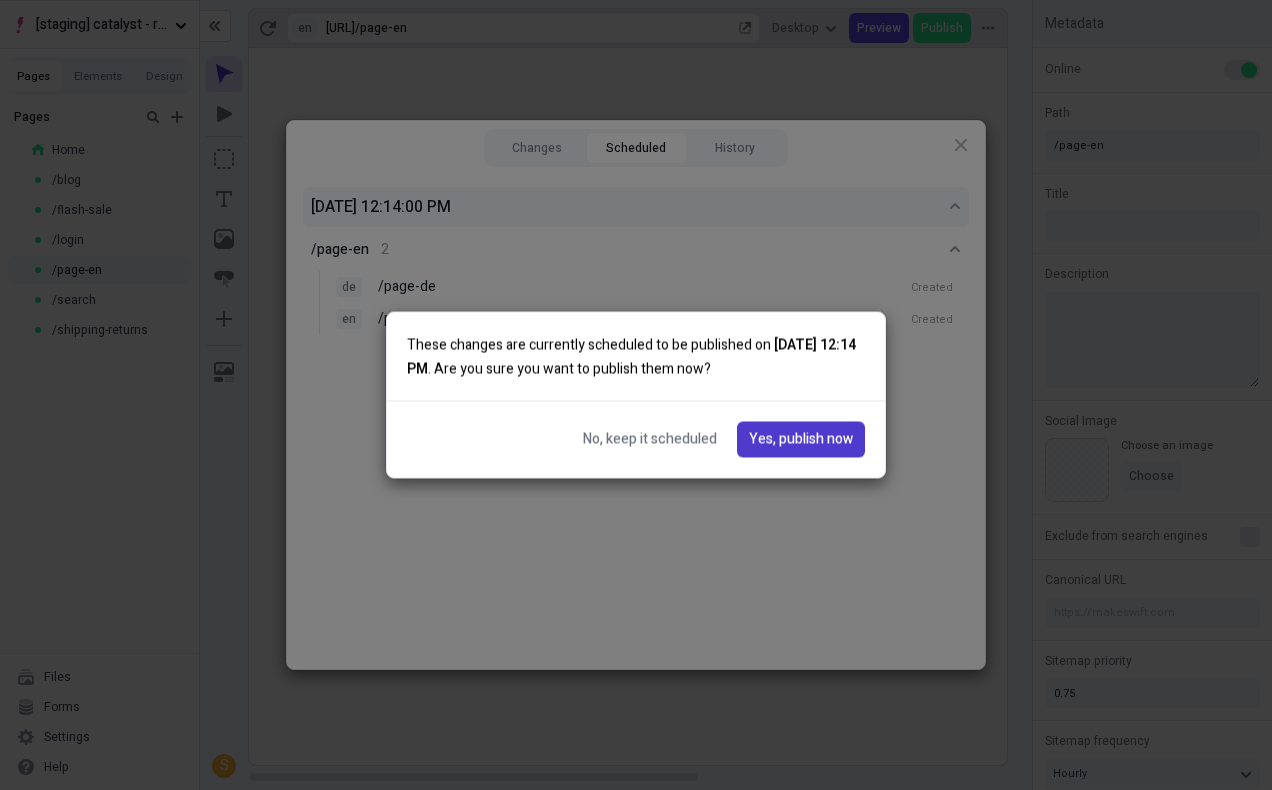 click on "Yes, publish now" at bounding box center [801, 440] 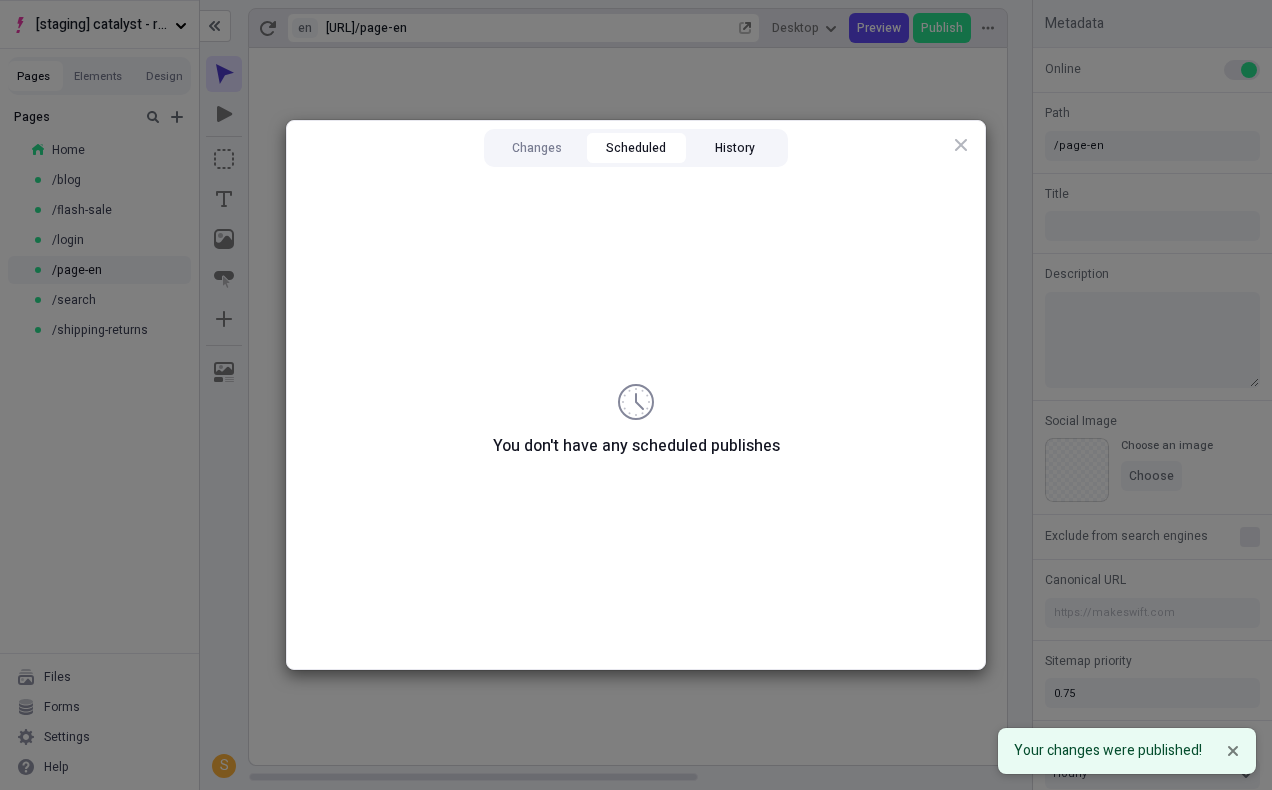 click on "History" at bounding box center [734, 148] 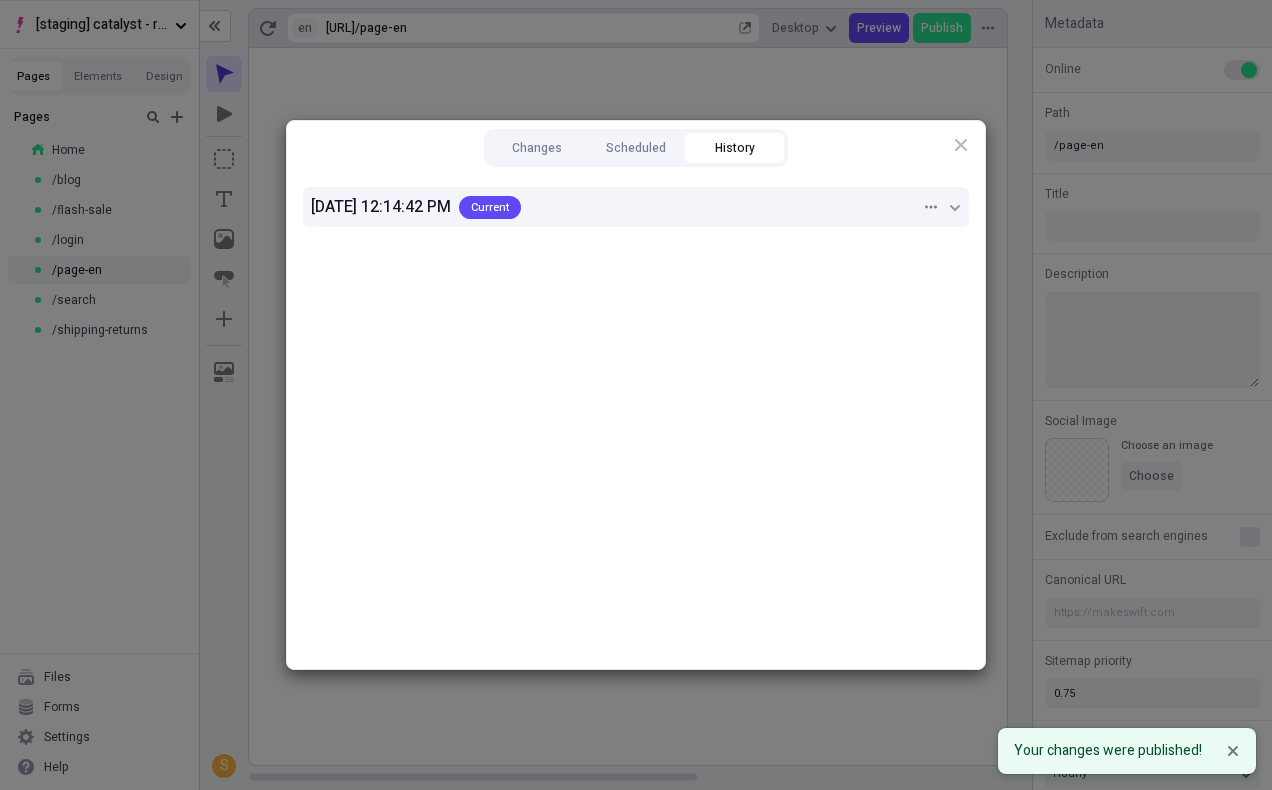click on "[DATE] 12:14:42 PM Current" at bounding box center [616, 207] 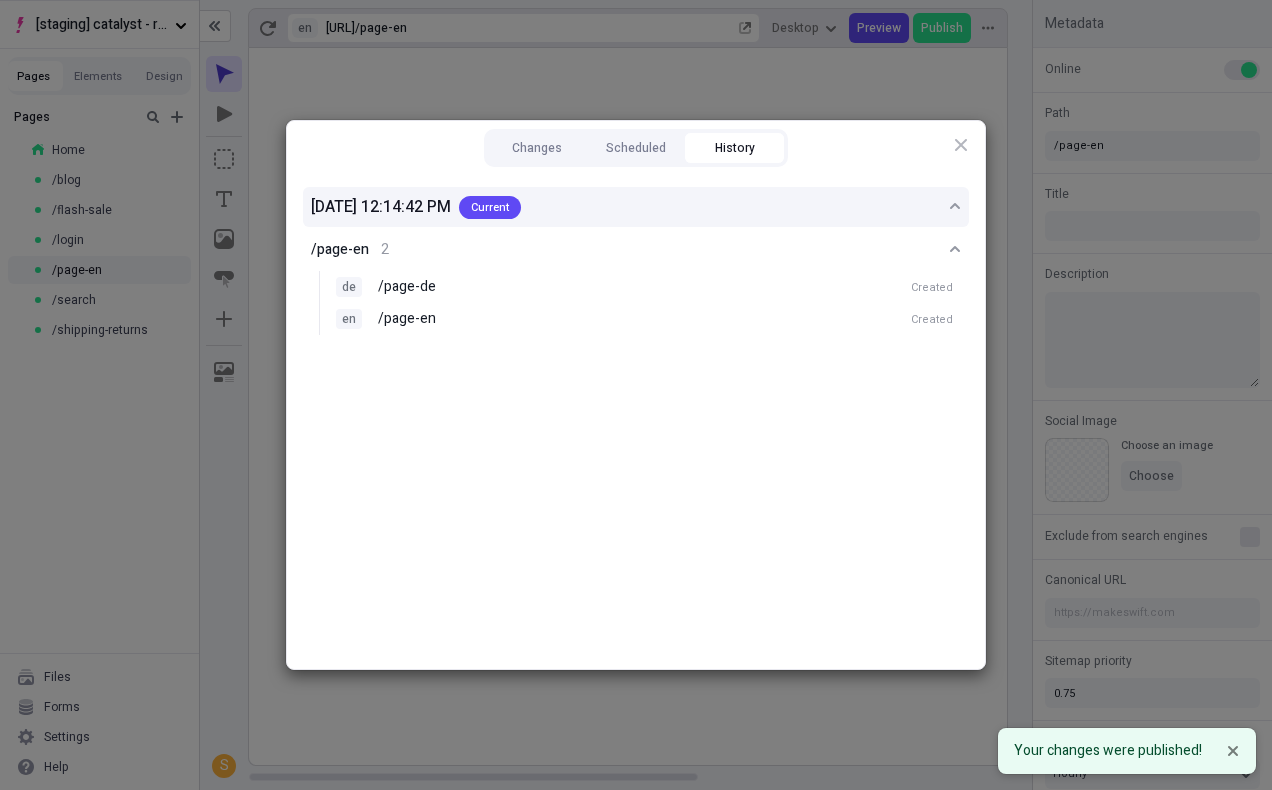 click on "[DATE] 12:14:42 PM Current /page-en 2 de /page-de Created en /page-en Created" at bounding box center [636, 420] 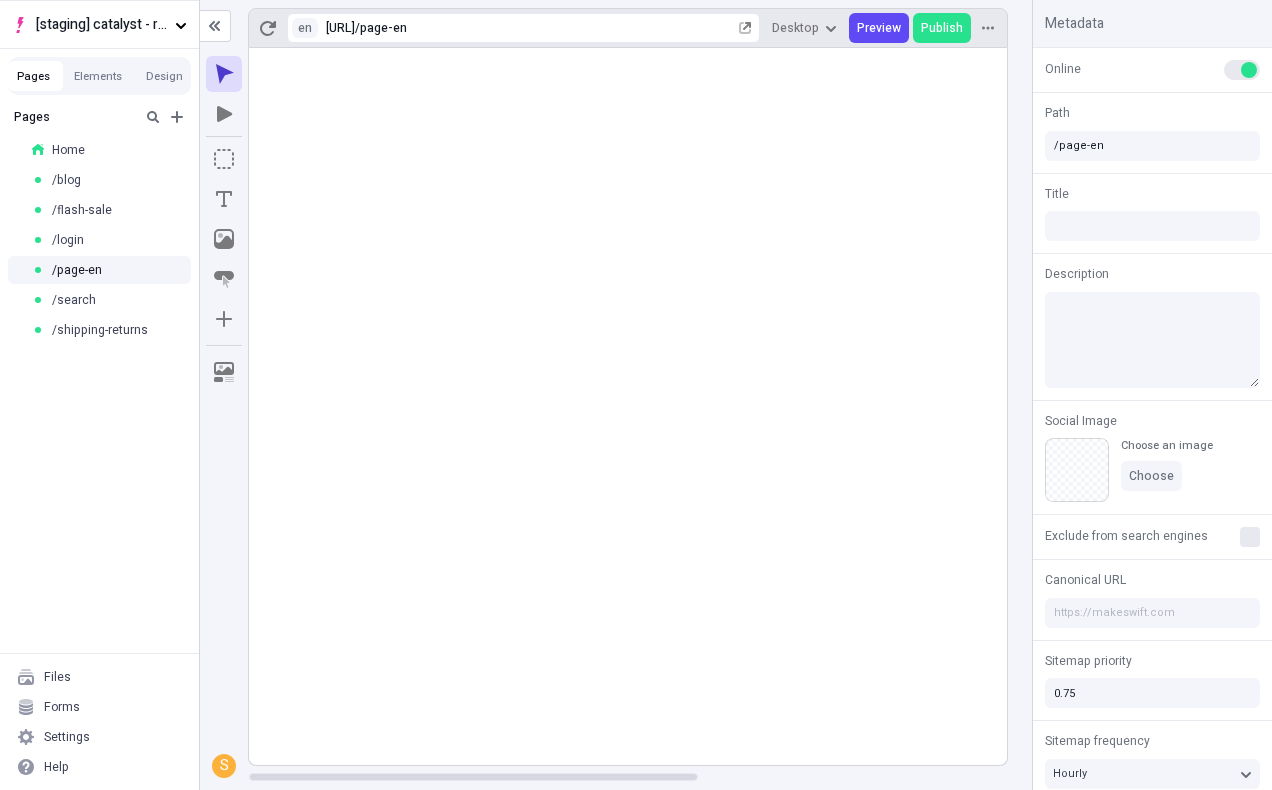 click on "Pages Home / blog / flash-sale / login / page-en / search / shipping-returns" at bounding box center [99, 376] 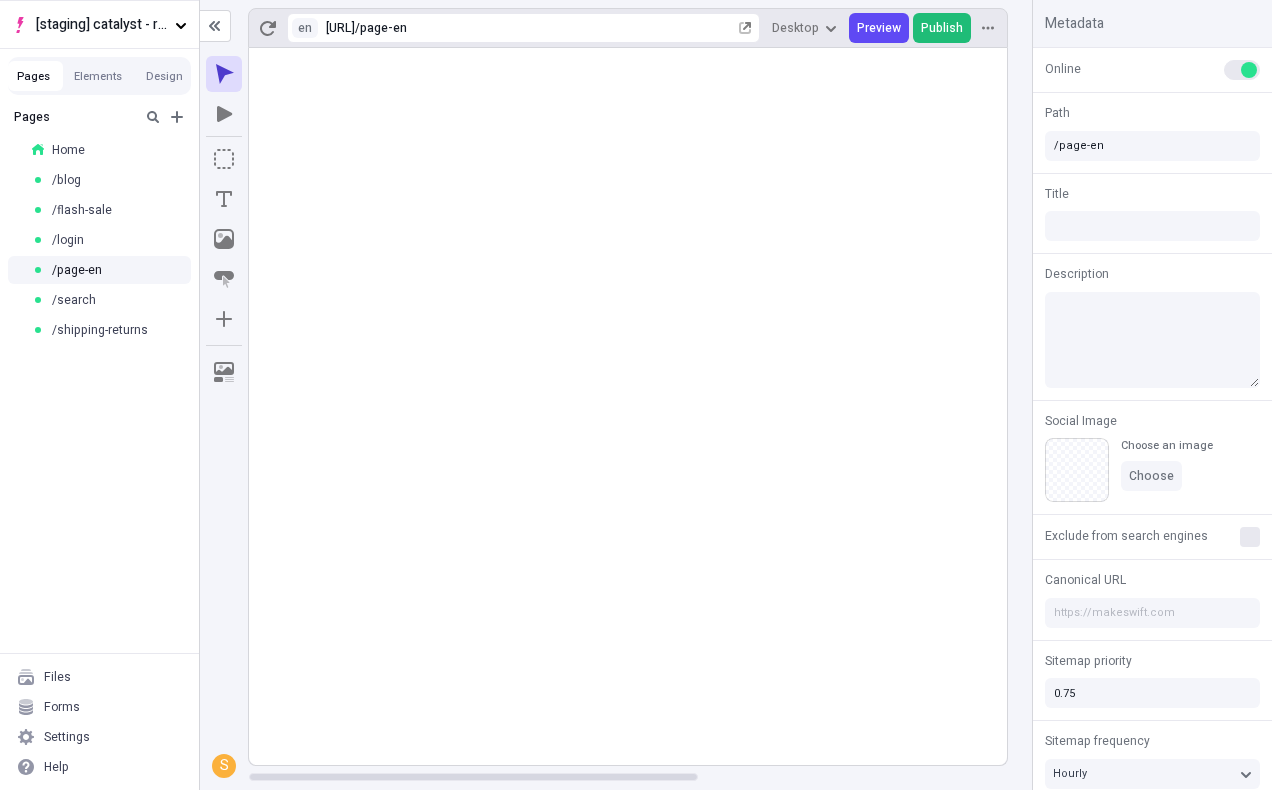 click on "Publish" at bounding box center [942, 28] 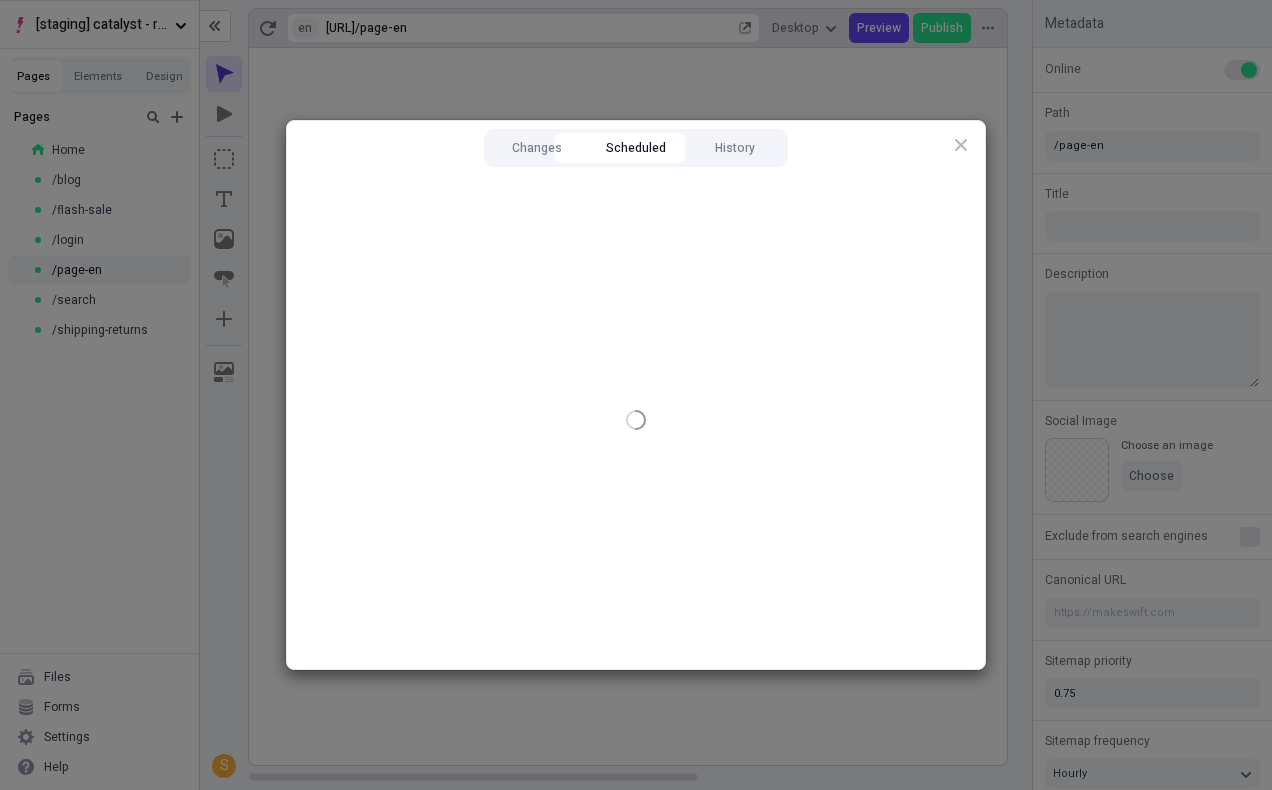 click on "Scheduled" at bounding box center [636, 148] 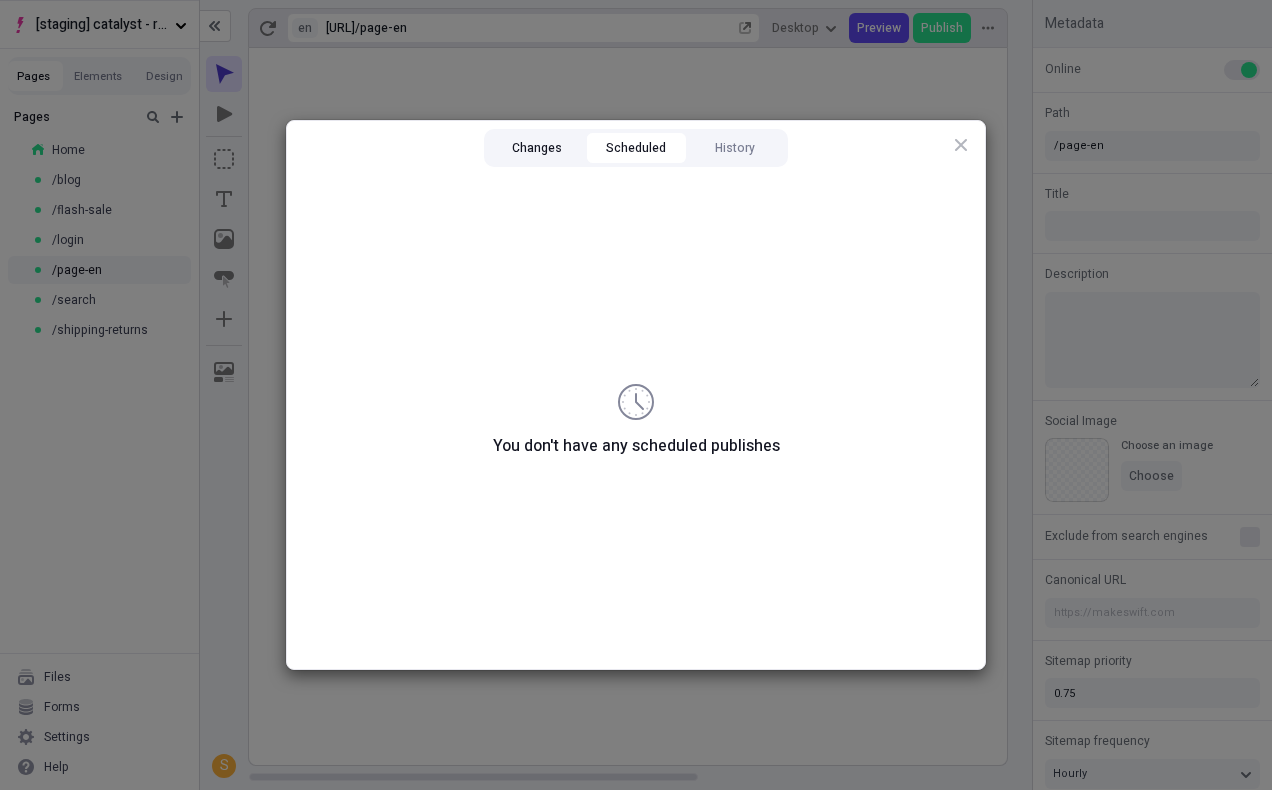 click on "Changes" at bounding box center (537, 148) 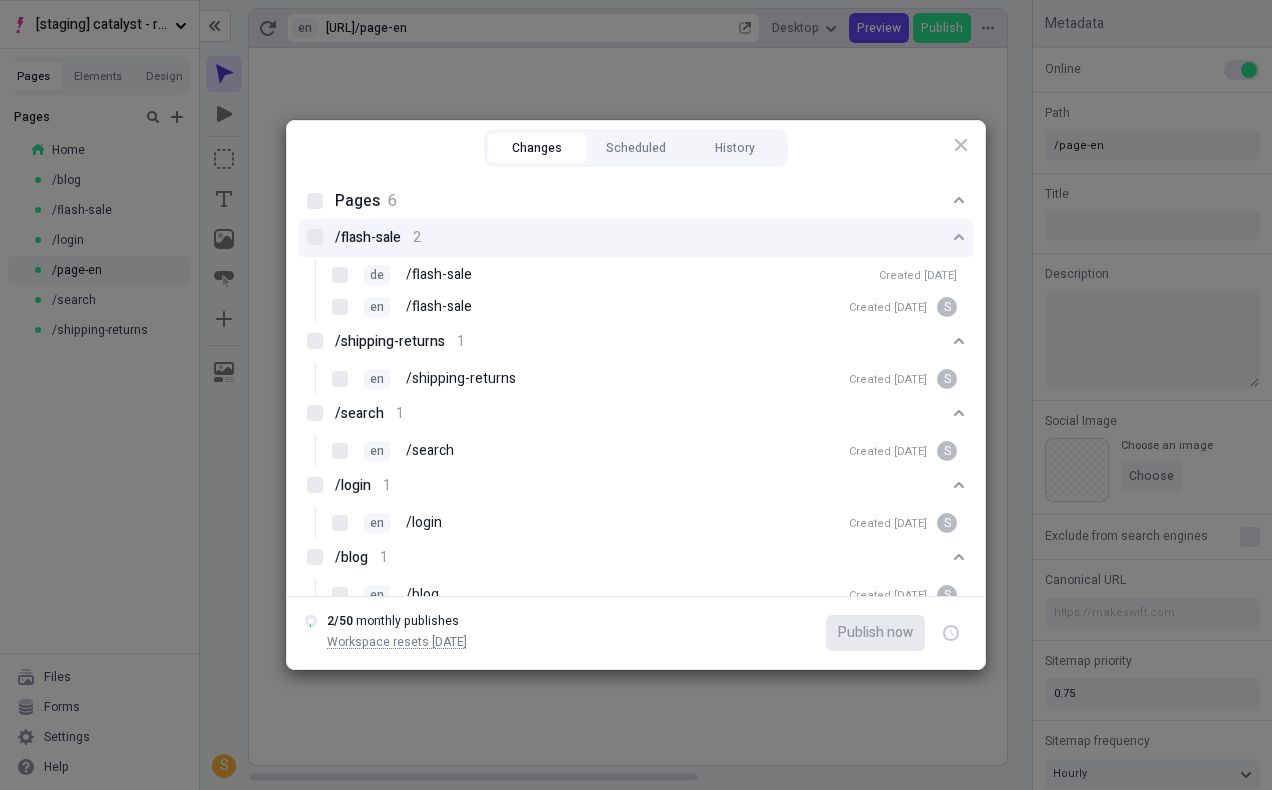 click on "/flash-sale 2" at bounding box center (636, 238) 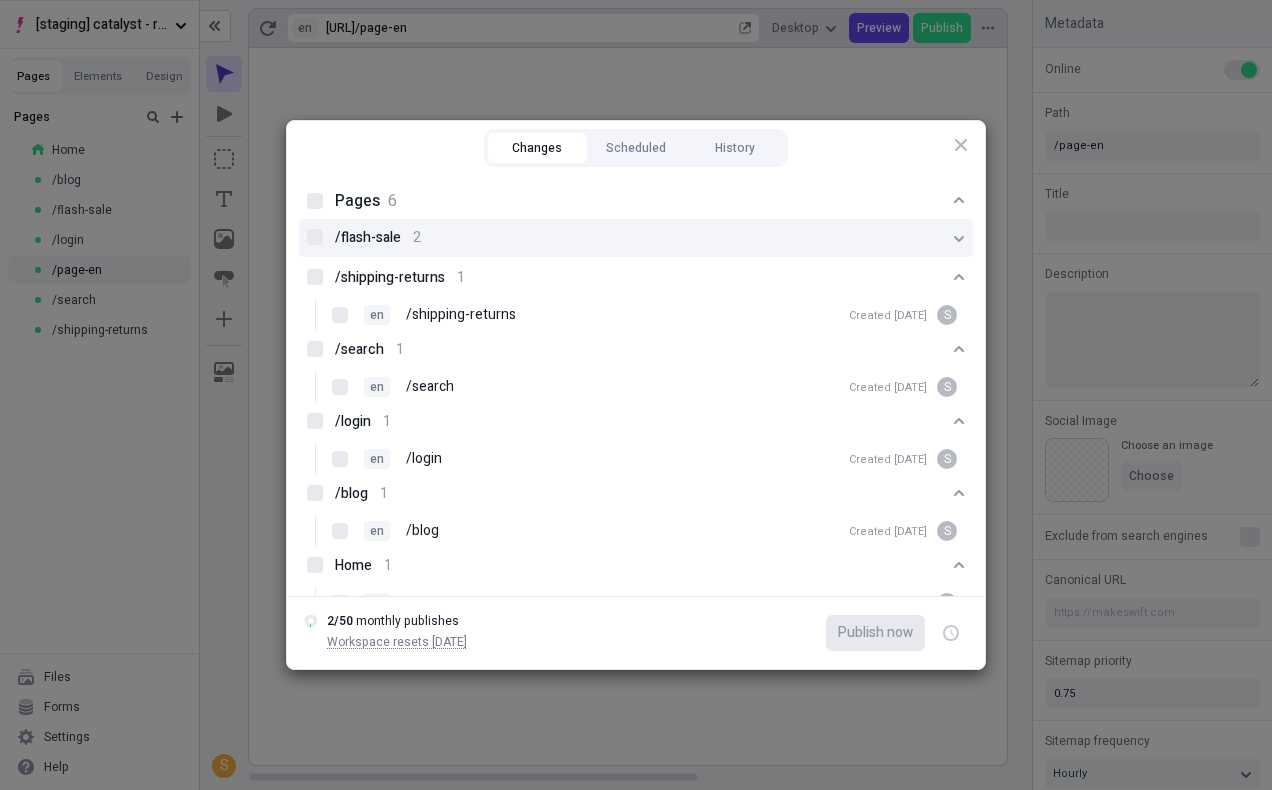 click on "/flash-sale 2" at bounding box center (636, 238) 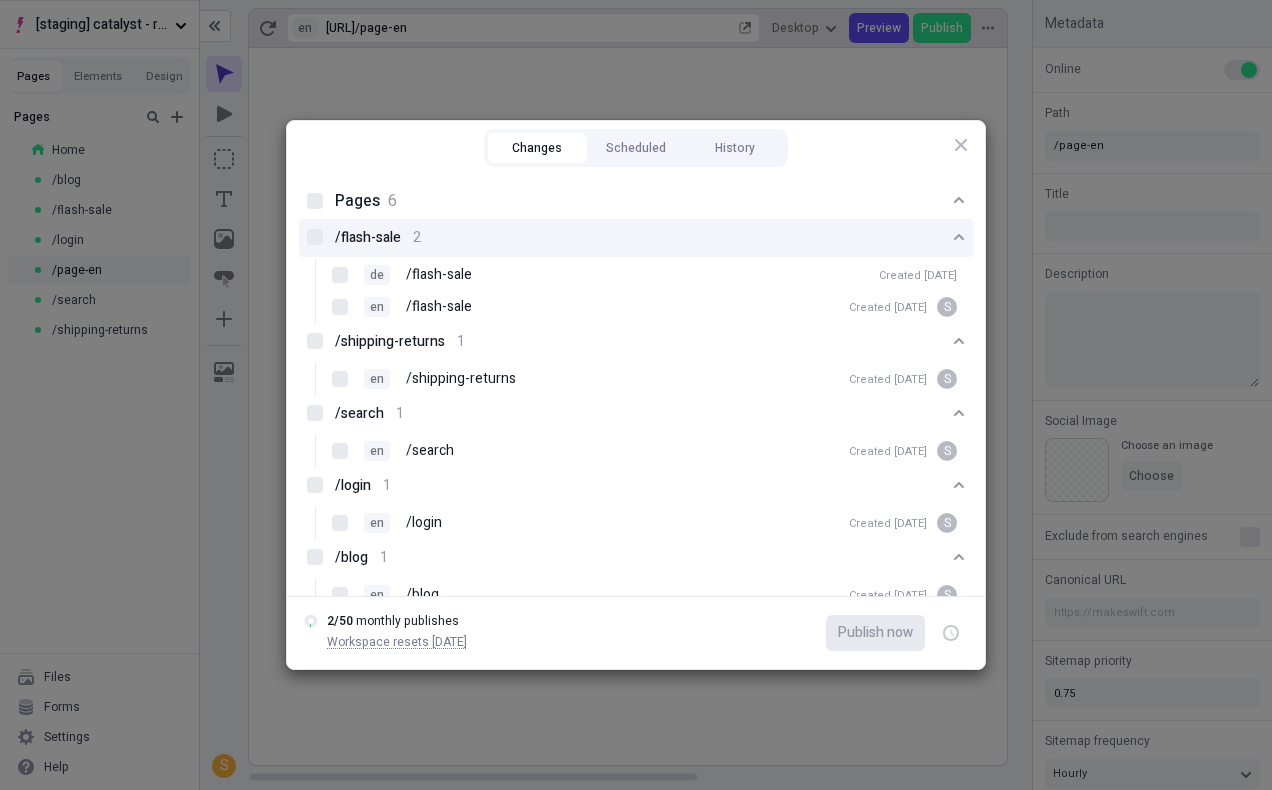 type 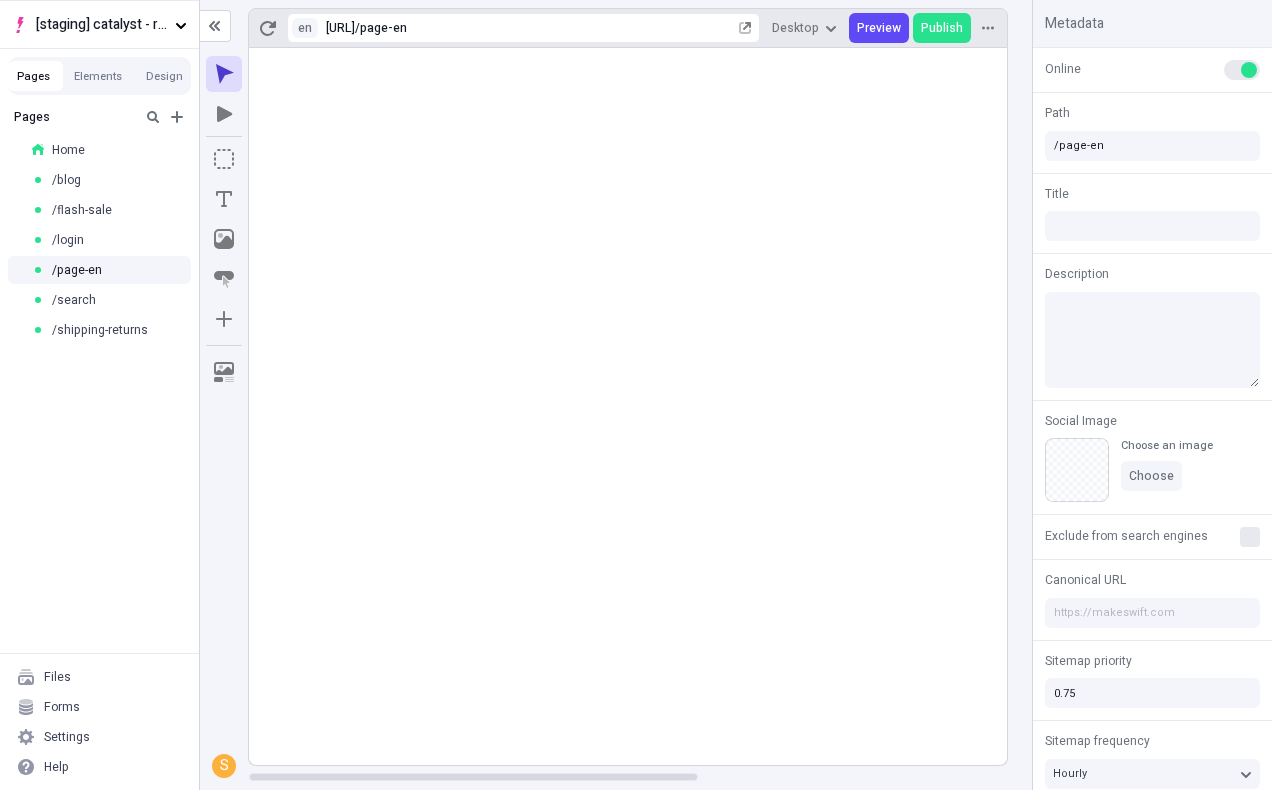 click on "Pages Home / blog / flash-sale / login / page-en / search / shipping-returns" at bounding box center [99, 376] 